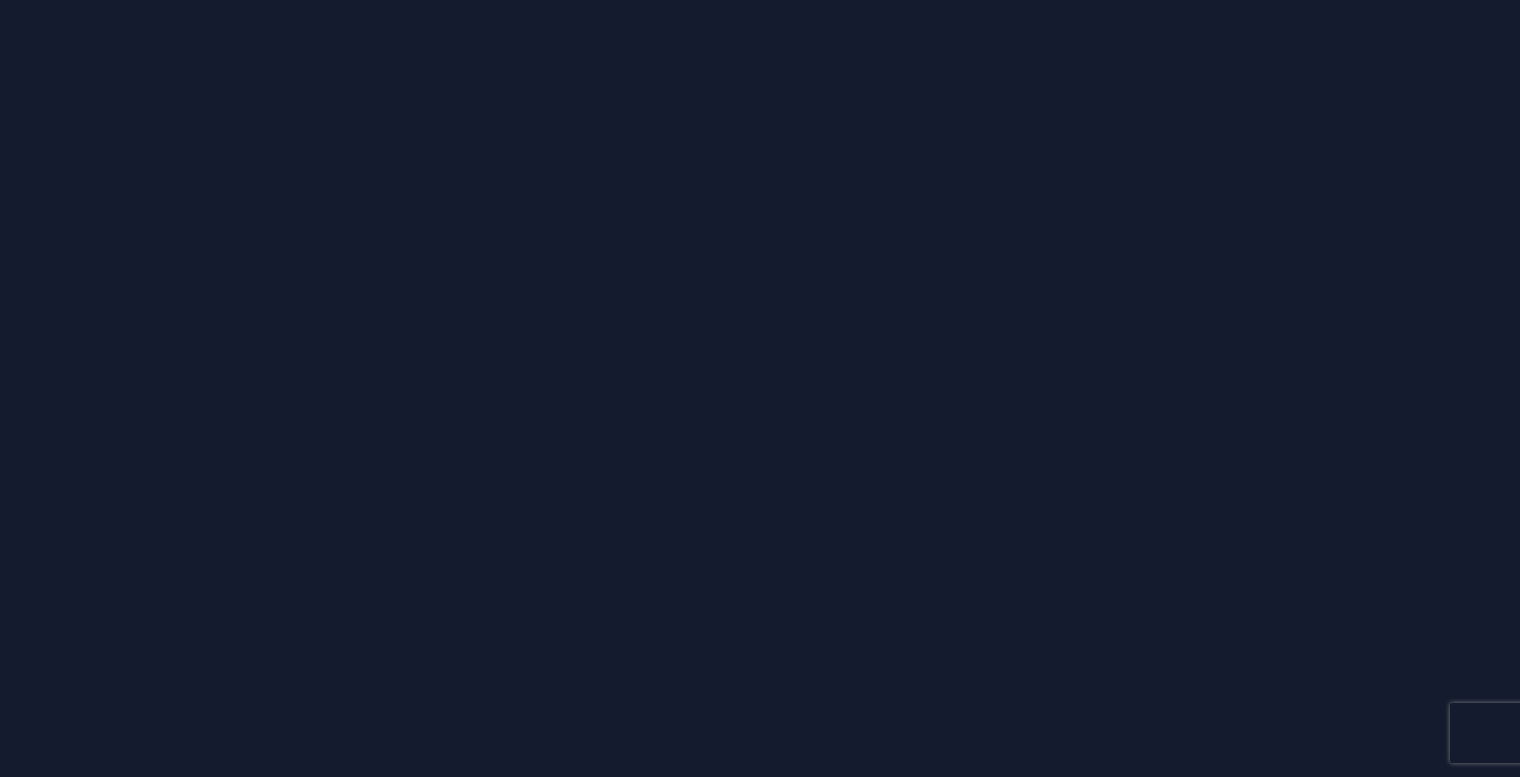 scroll, scrollTop: 0, scrollLeft: 0, axis: both 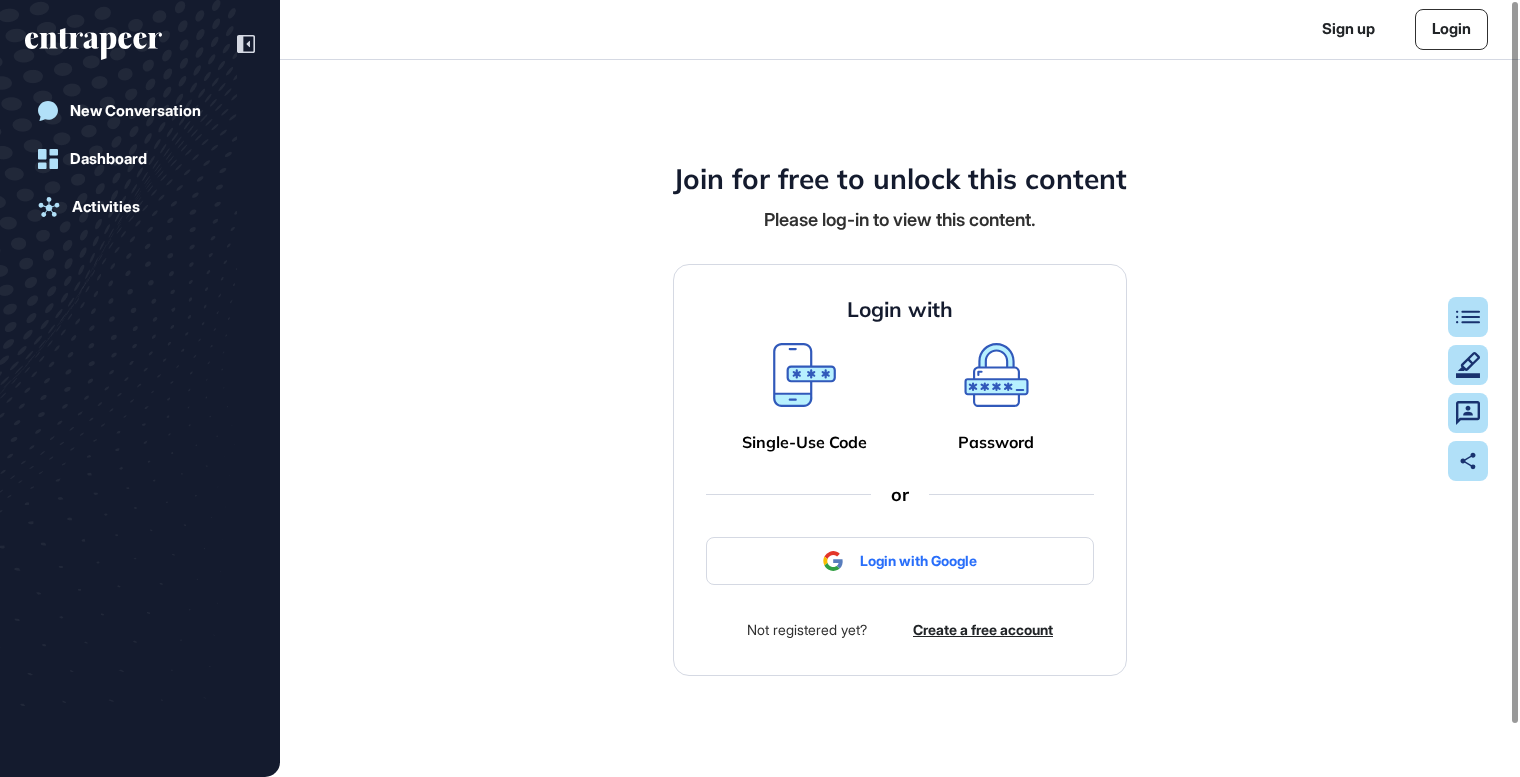 click 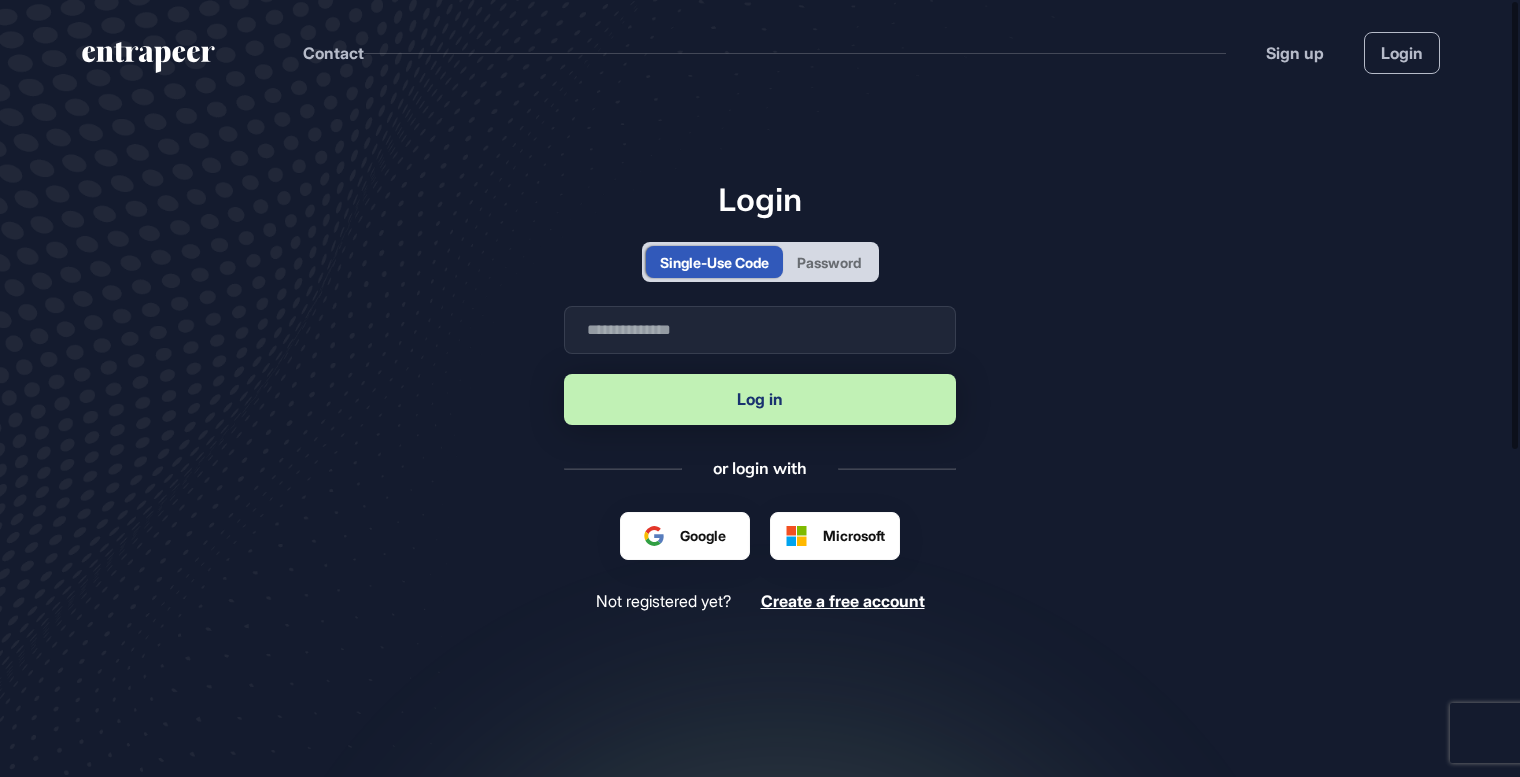 scroll, scrollTop: 777, scrollLeft: 1520, axis: both 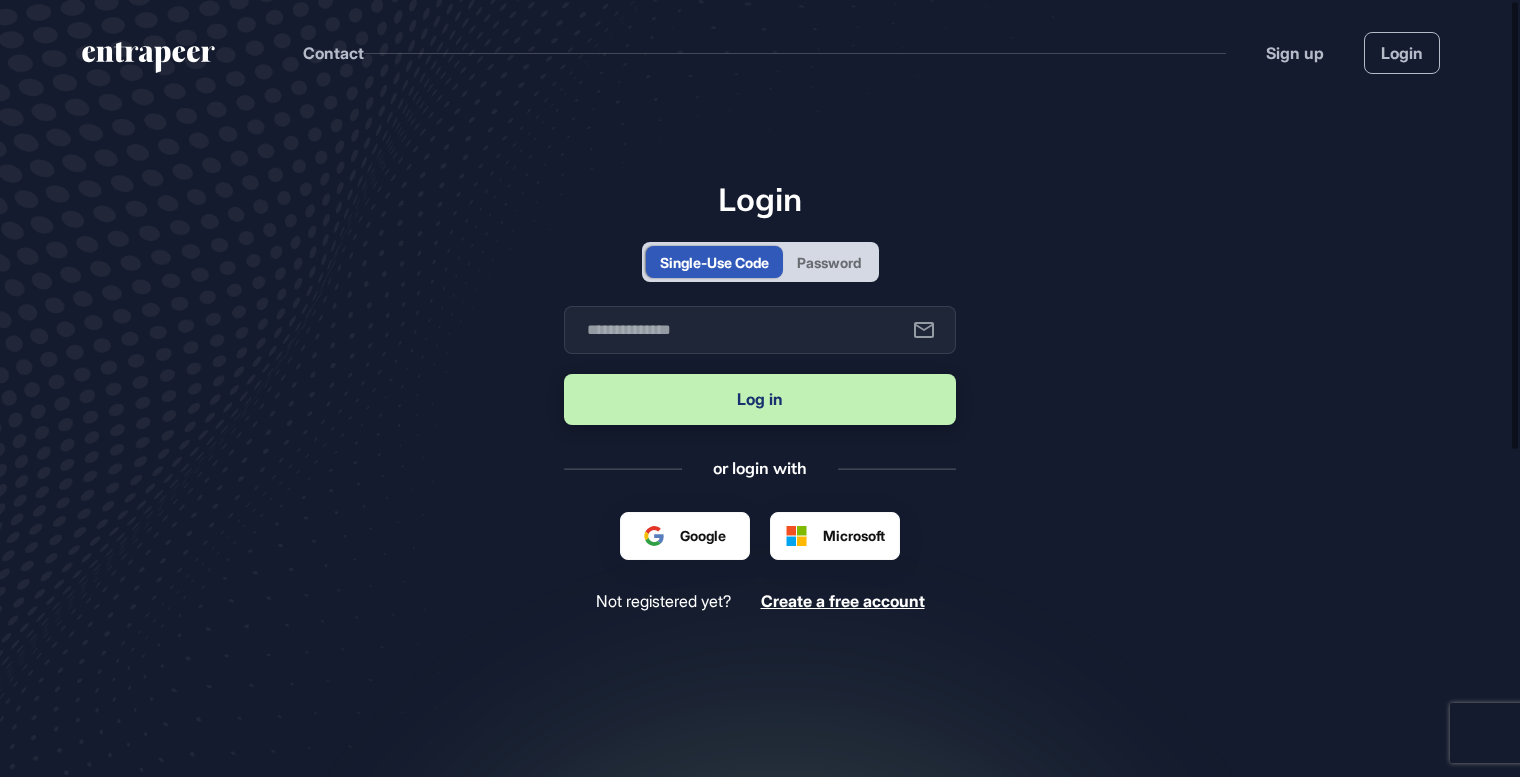 click on "Single-Use Code" at bounding box center (714, 262) 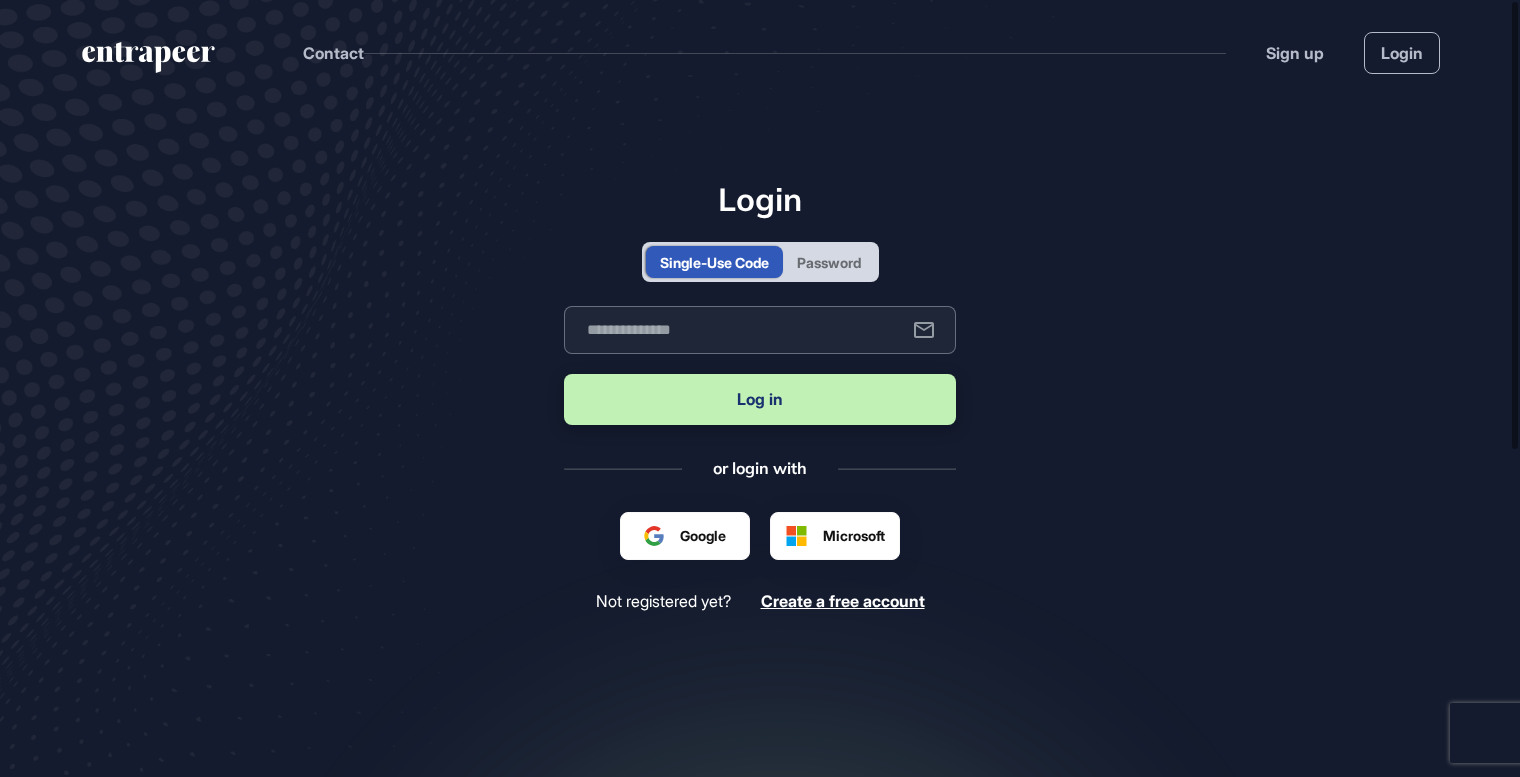 click at bounding box center [760, 330] 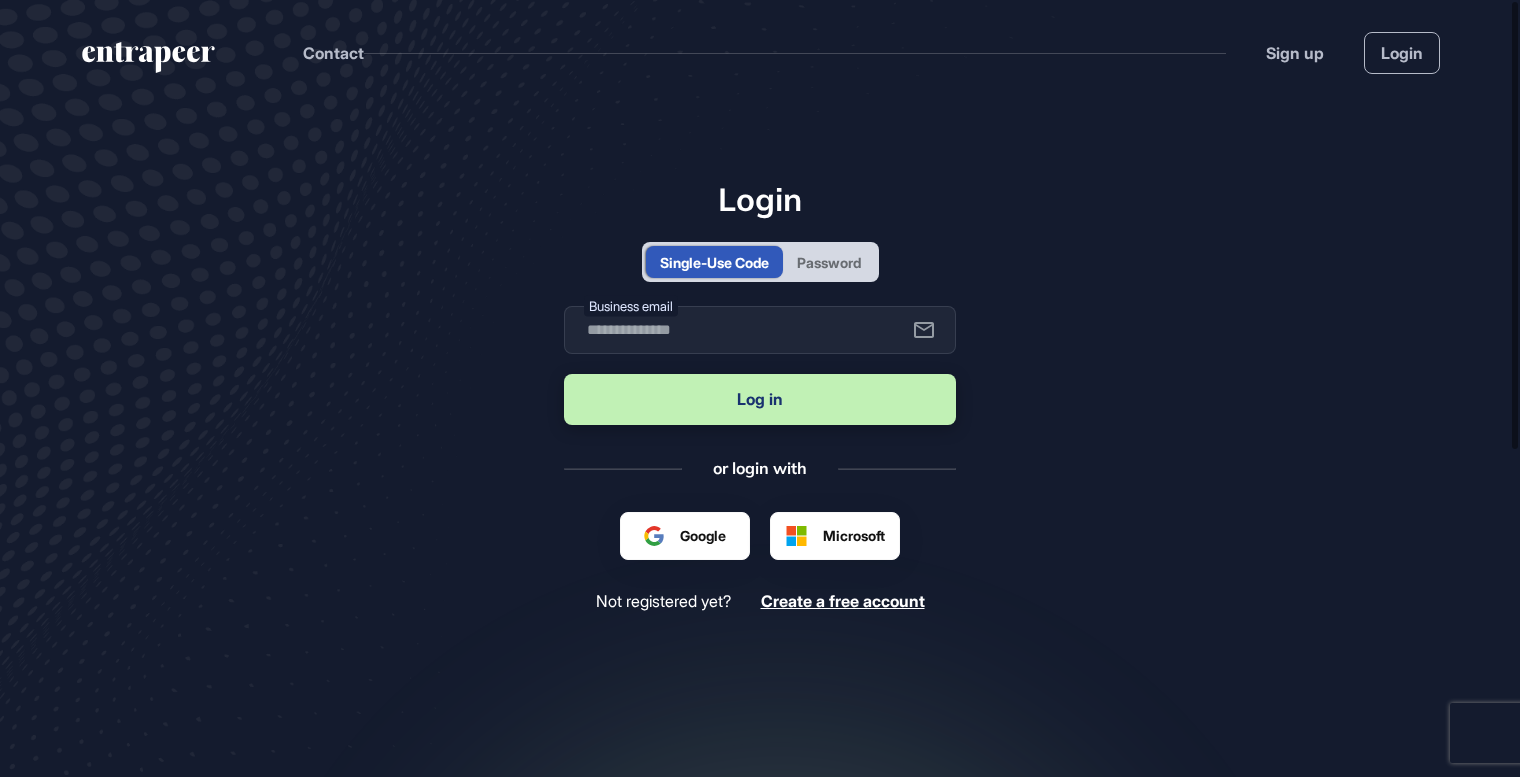 click on "Login Single-Use Code Password Business email Log in or login with Google Microsoft Not registered yet? Create a free account" at bounding box center (760, 483) 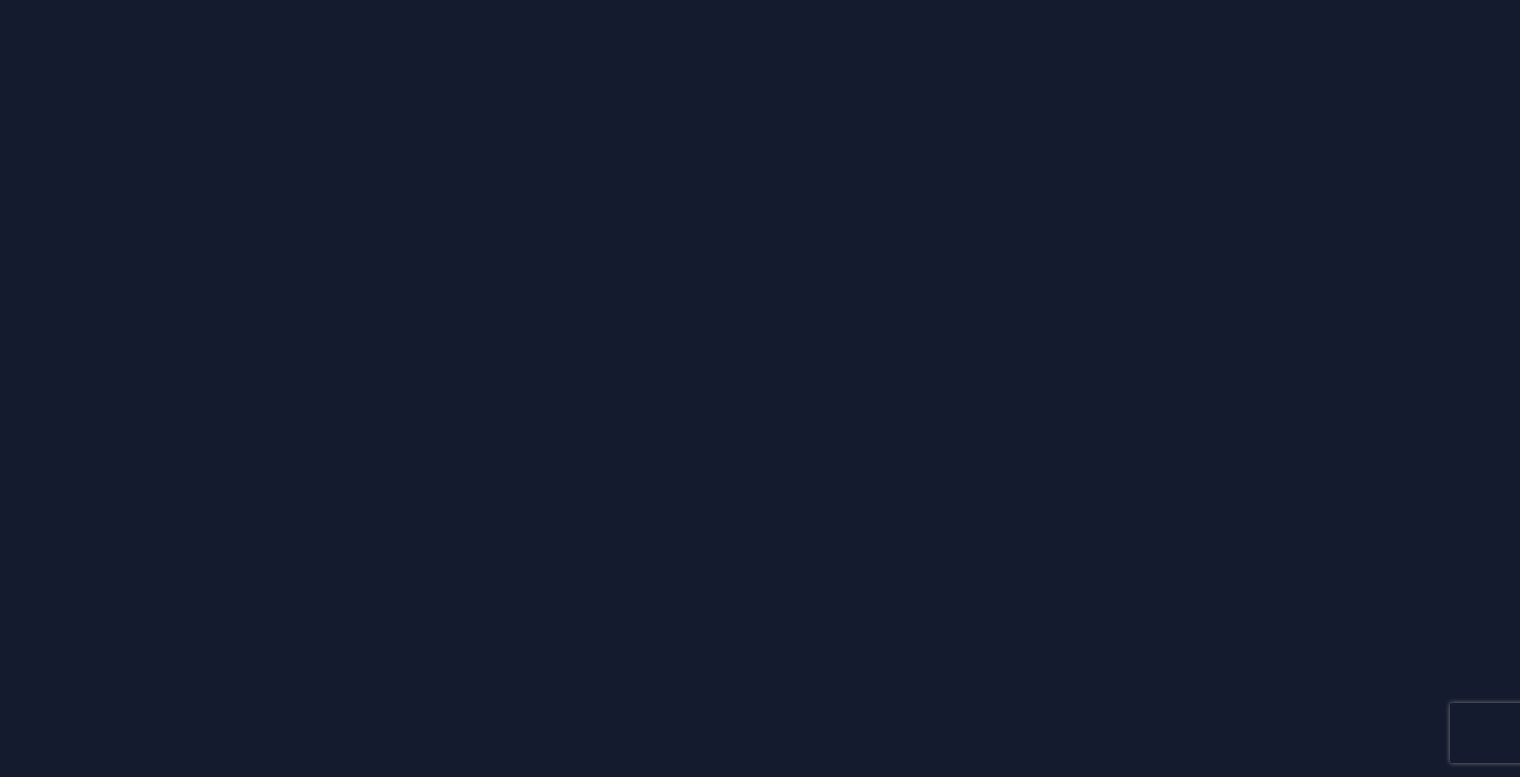 scroll, scrollTop: 0, scrollLeft: 0, axis: both 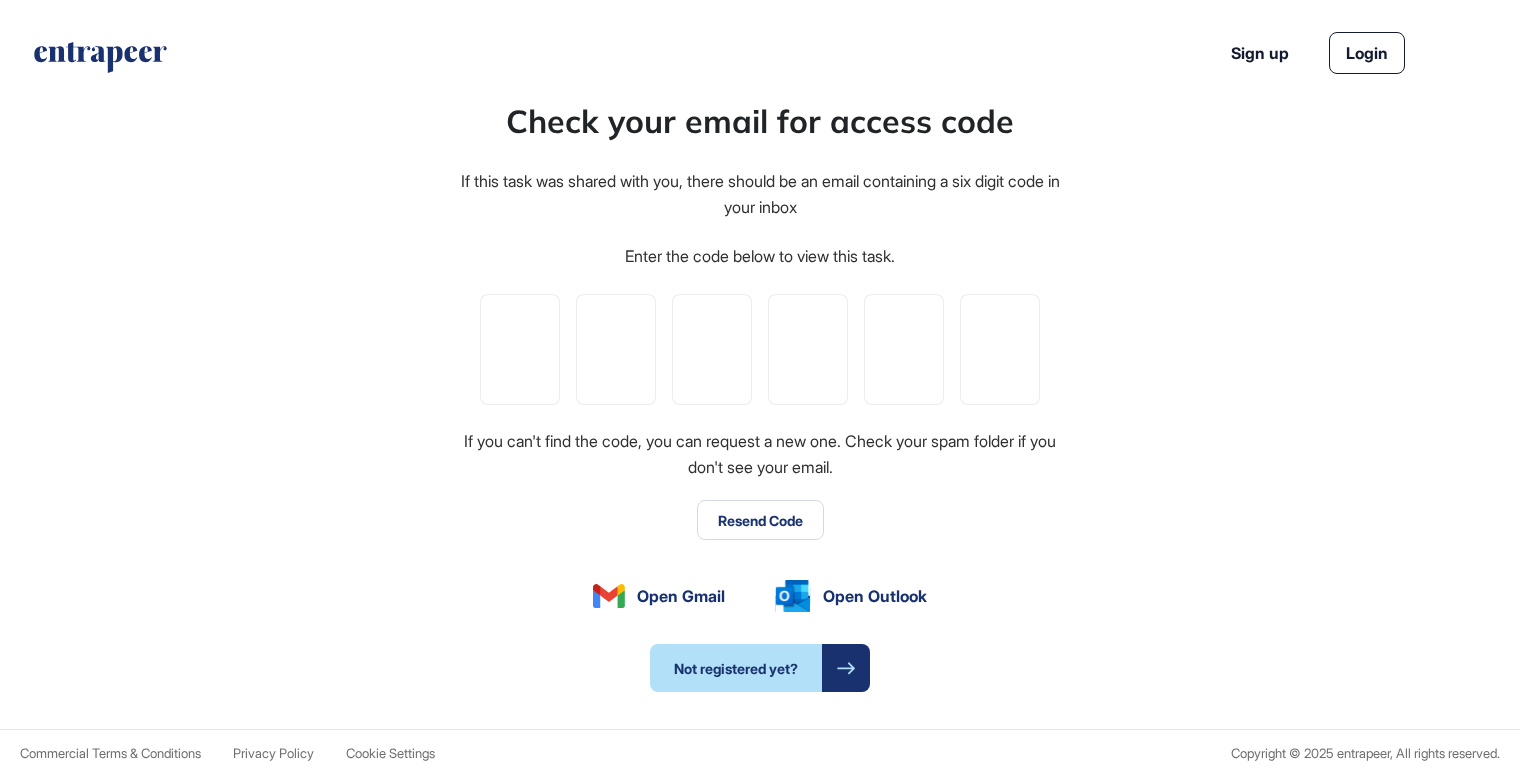 type on "*" 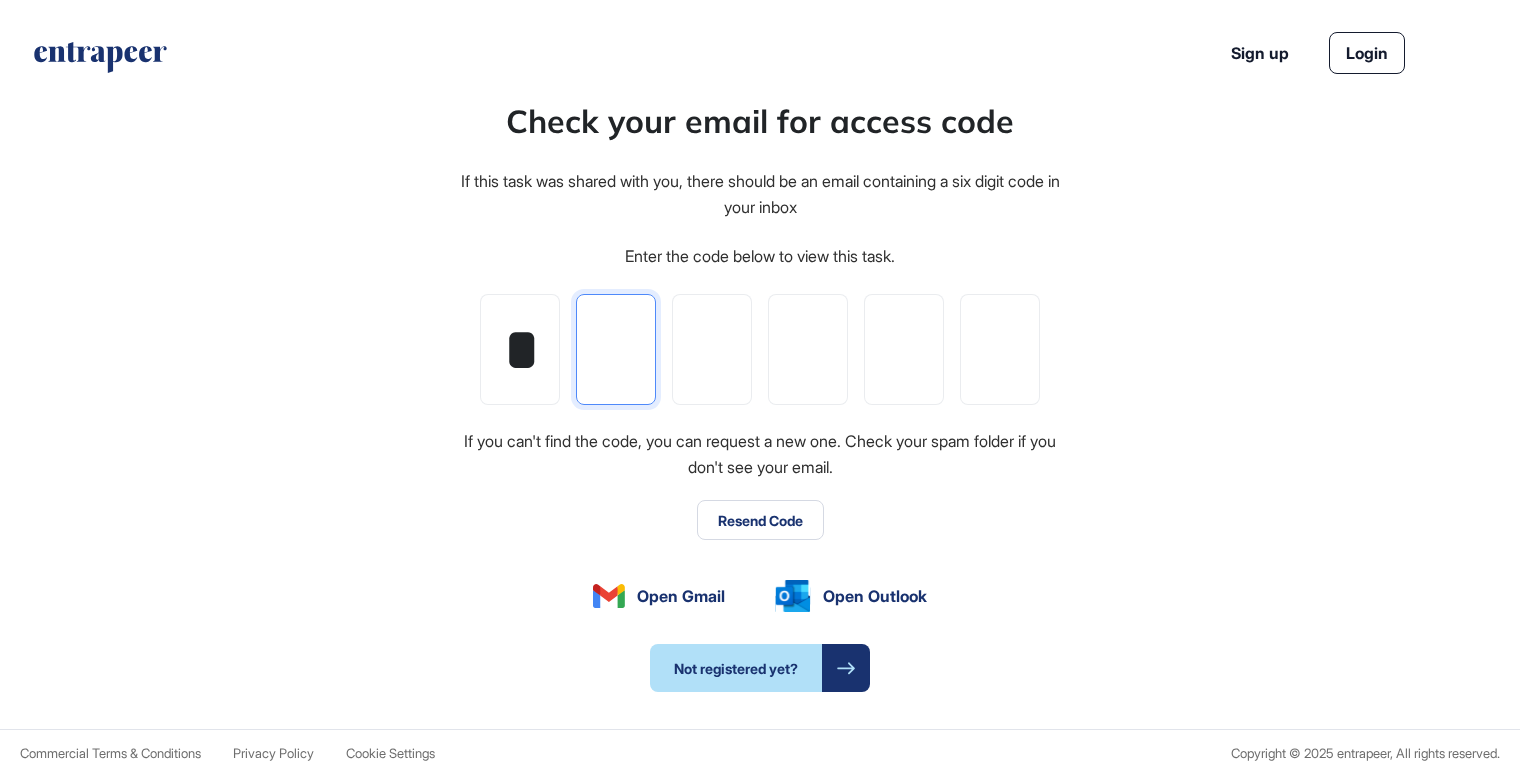 type on "*" 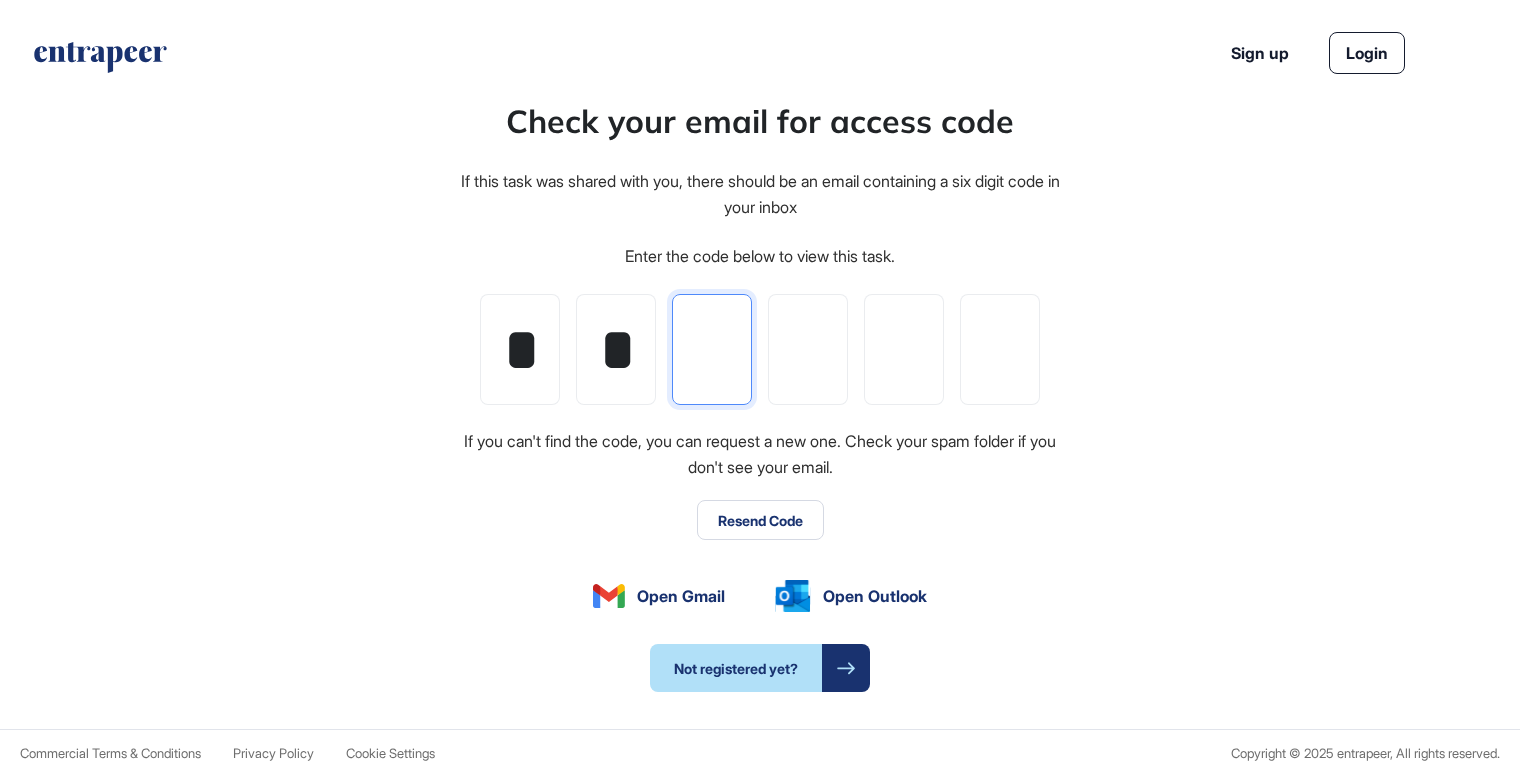 type on "*" 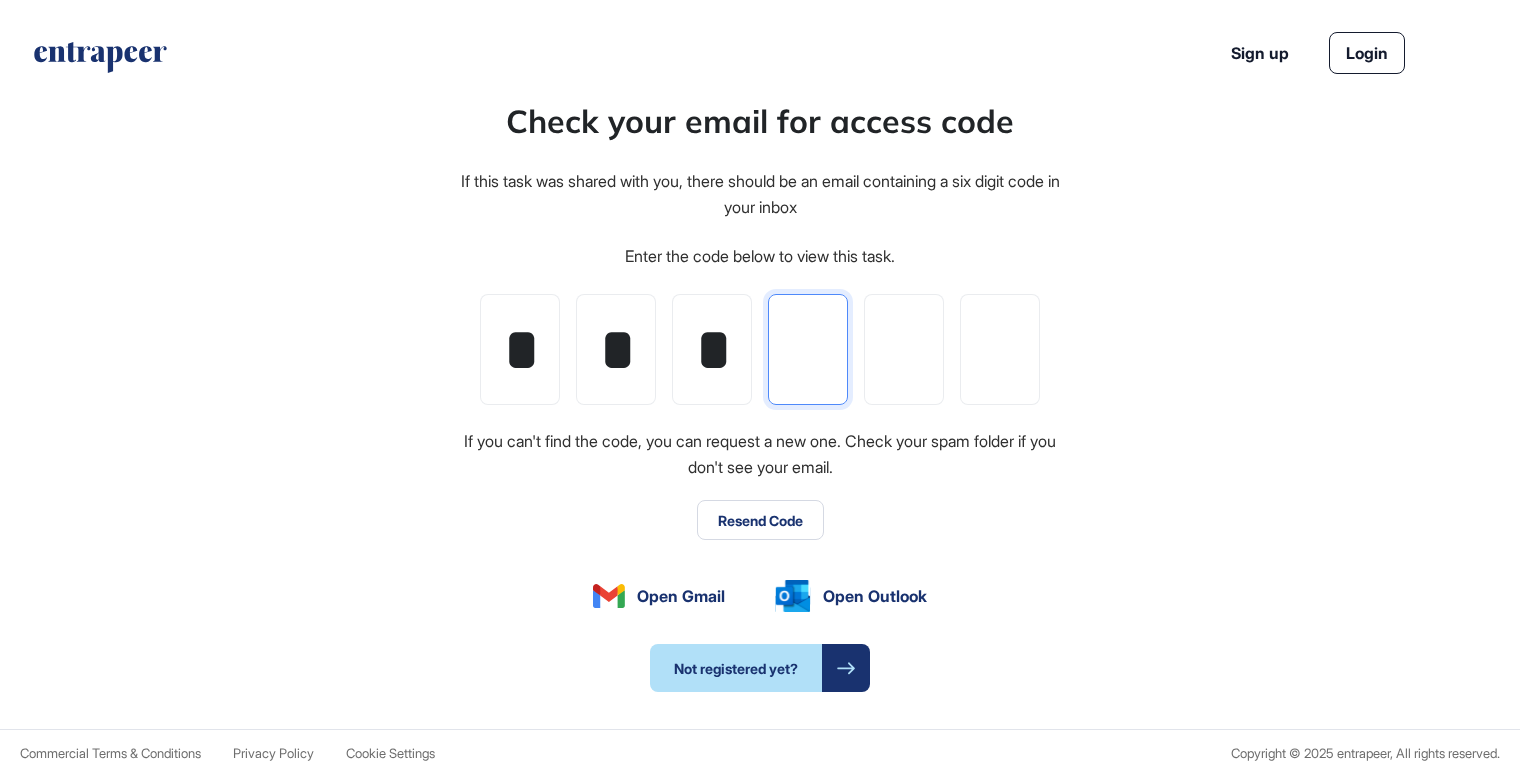 type on "*" 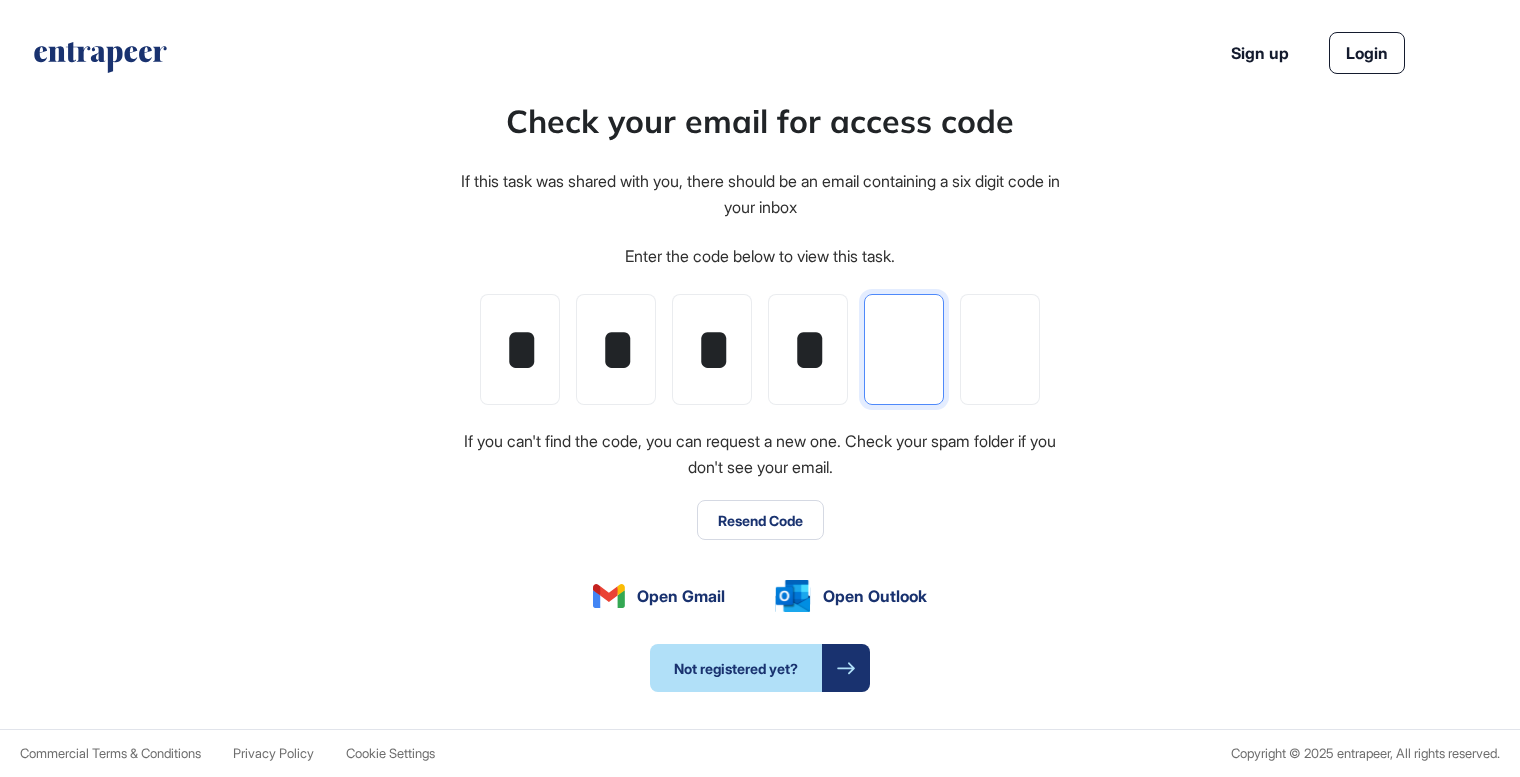 type on "*" 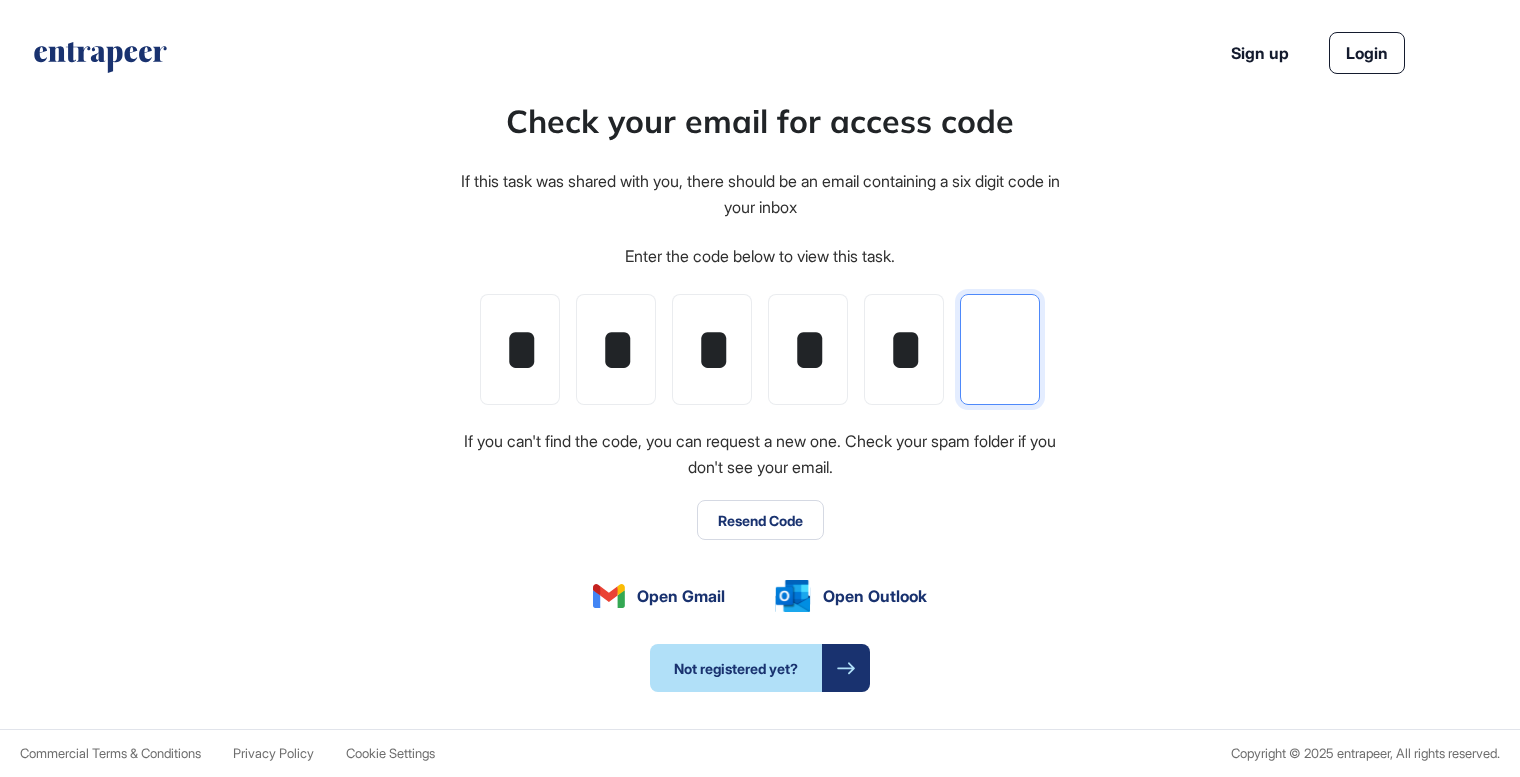 type on "*" 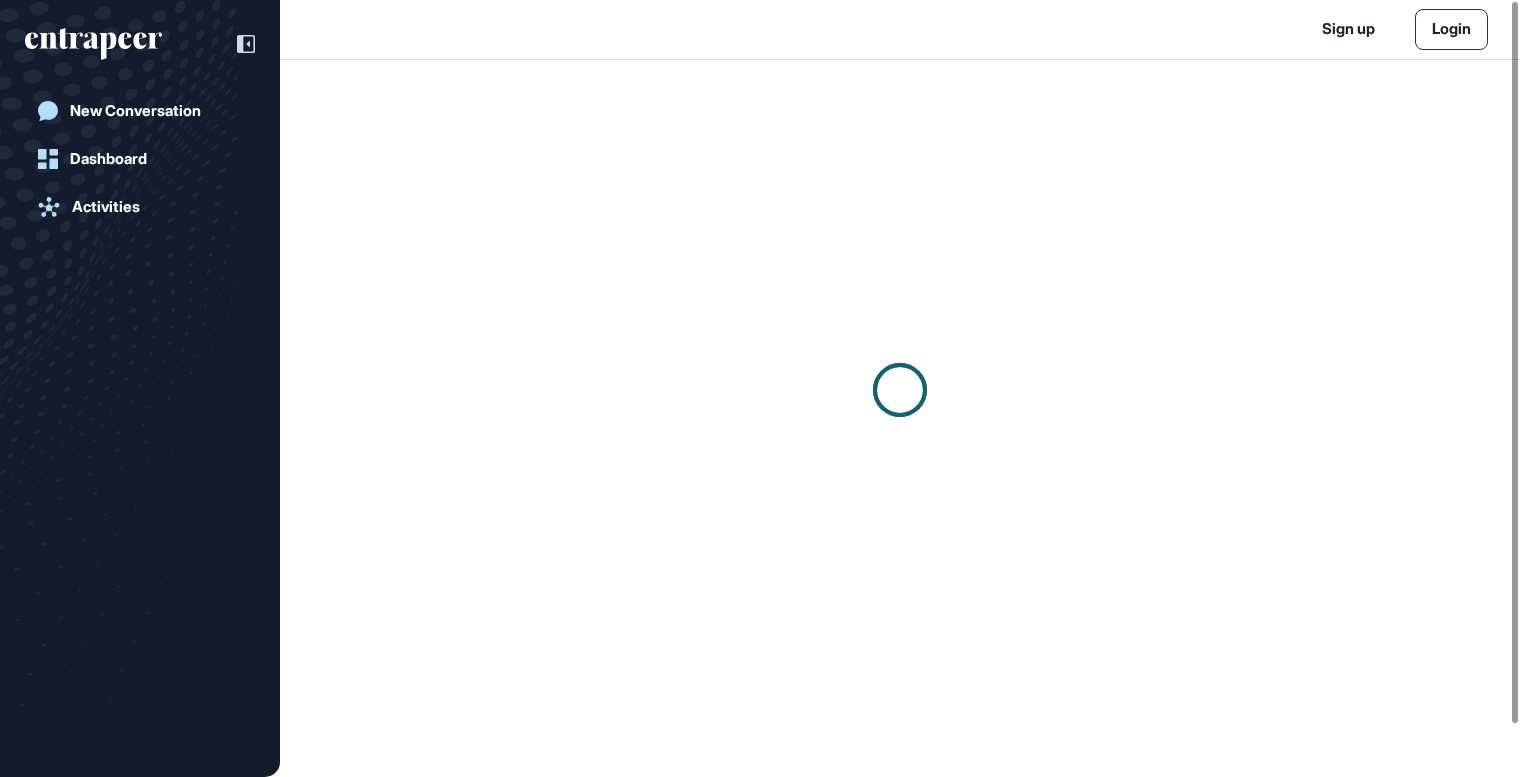 scroll, scrollTop: 777, scrollLeft: 1520, axis: both 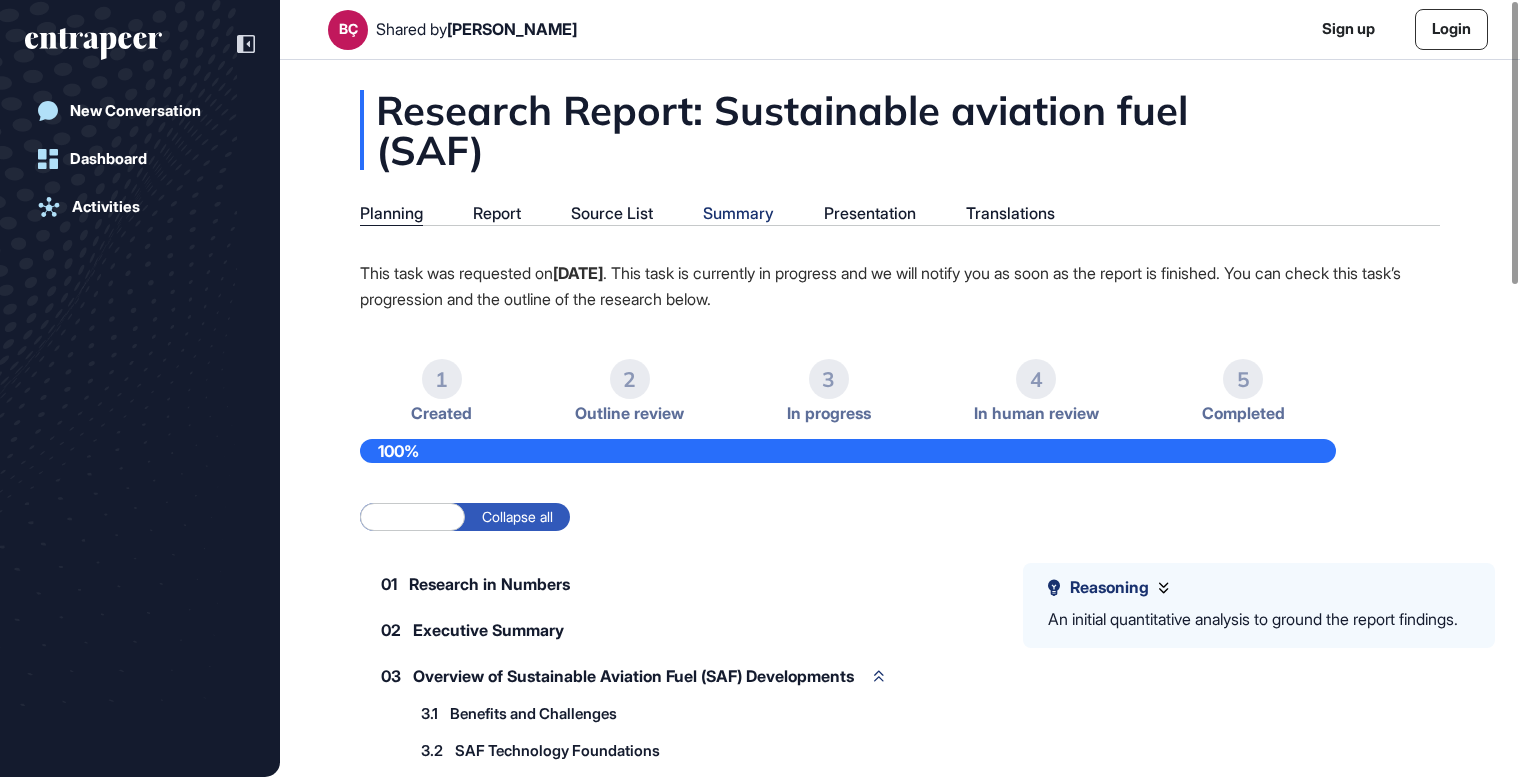 click on "Summary" at bounding box center [738, 213] 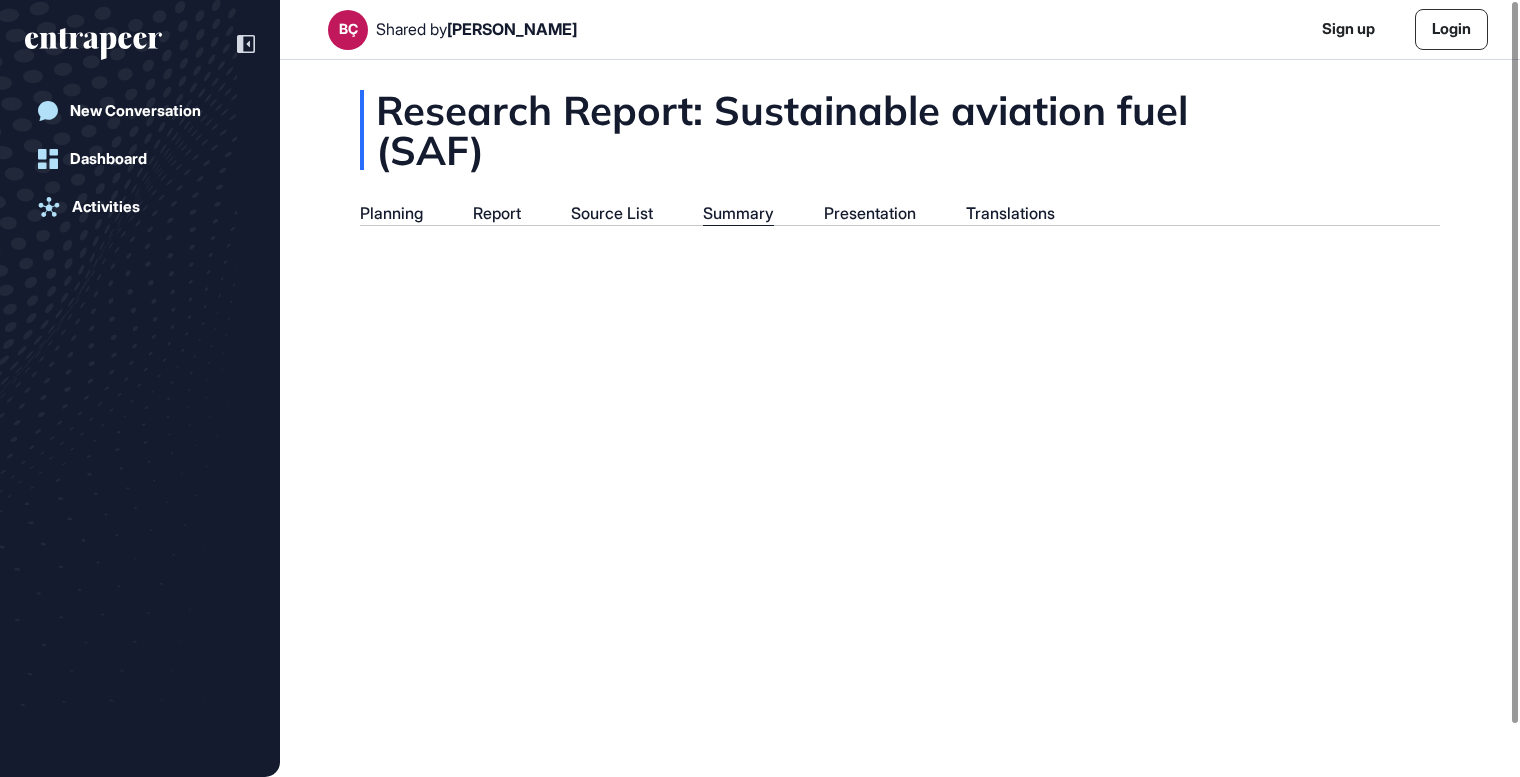 scroll, scrollTop: 677, scrollLeft: 5, axis: both 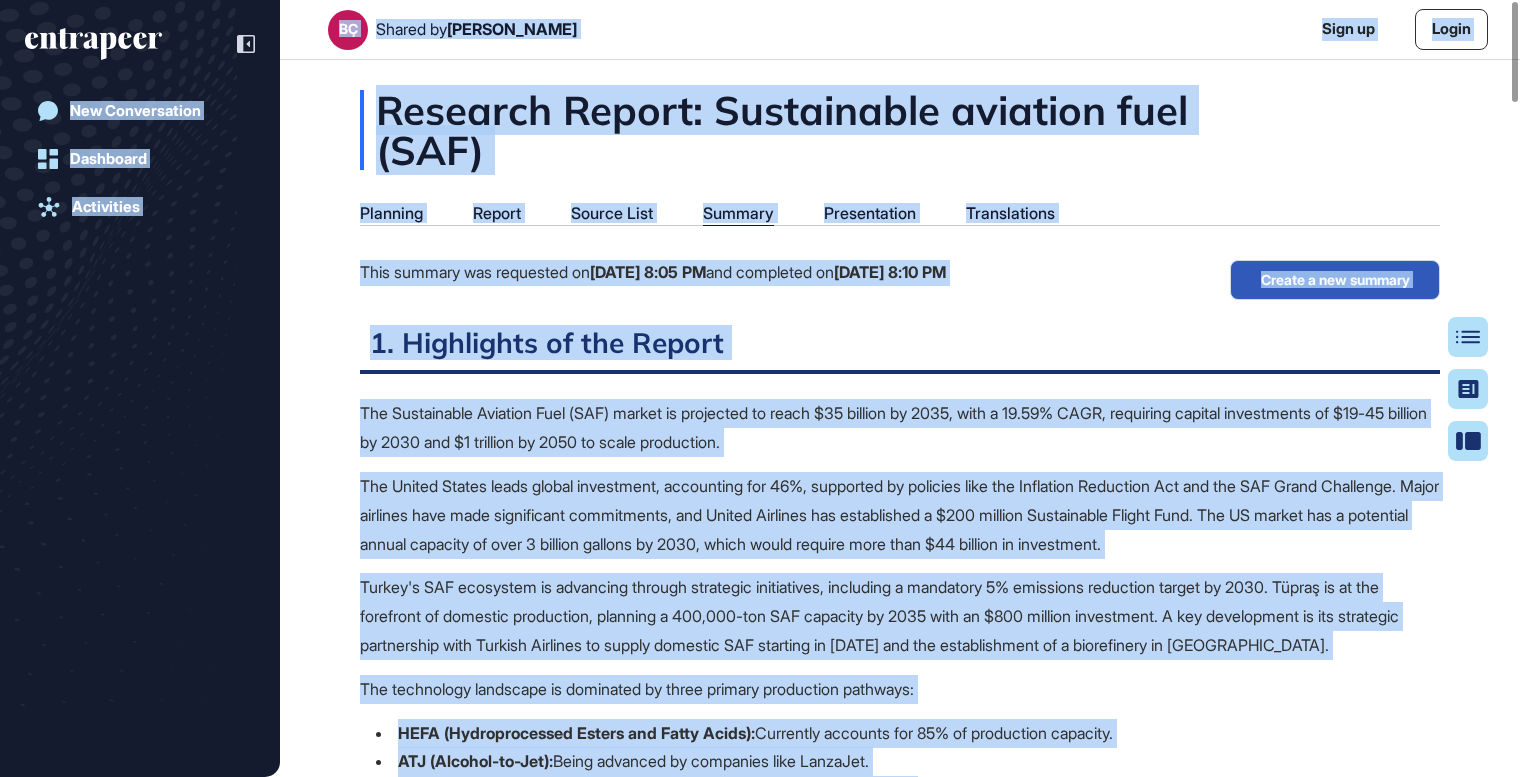 click on "Research Report: Sustainable aviation fuel (SAF) Planning Report Source List Summary Presentation Translations Summary Highlight what matters to You Complete the form below to create a tailored summary that aligns with your specific objectives from the original report. What is your preferred reading time? 5 mins 30 mins 2 mins What do you want to learn from this report? Highlights of the Report Global SAF Market Growth and Investment Landscape SAF Production Technologies and Commercialization Status US SAF Market Development and Strategic Initiatives Turkey's Emerging SAF Ecosystem and Opportunities Others (please specify) Name your summary Cancel Create summary Good to know You can create multiple report summaries based on your preferences. All summaries are stored under the  Summary Tab. Table of Contents Summary Presentation This summary was requested on  [DATE] 8:05 PM  and completed on  [DATE] 8:10 PM Create a new summary 1. Highlights of the Report             ATJ (Alcohol-to-Jet):" at bounding box center [900, 2968] 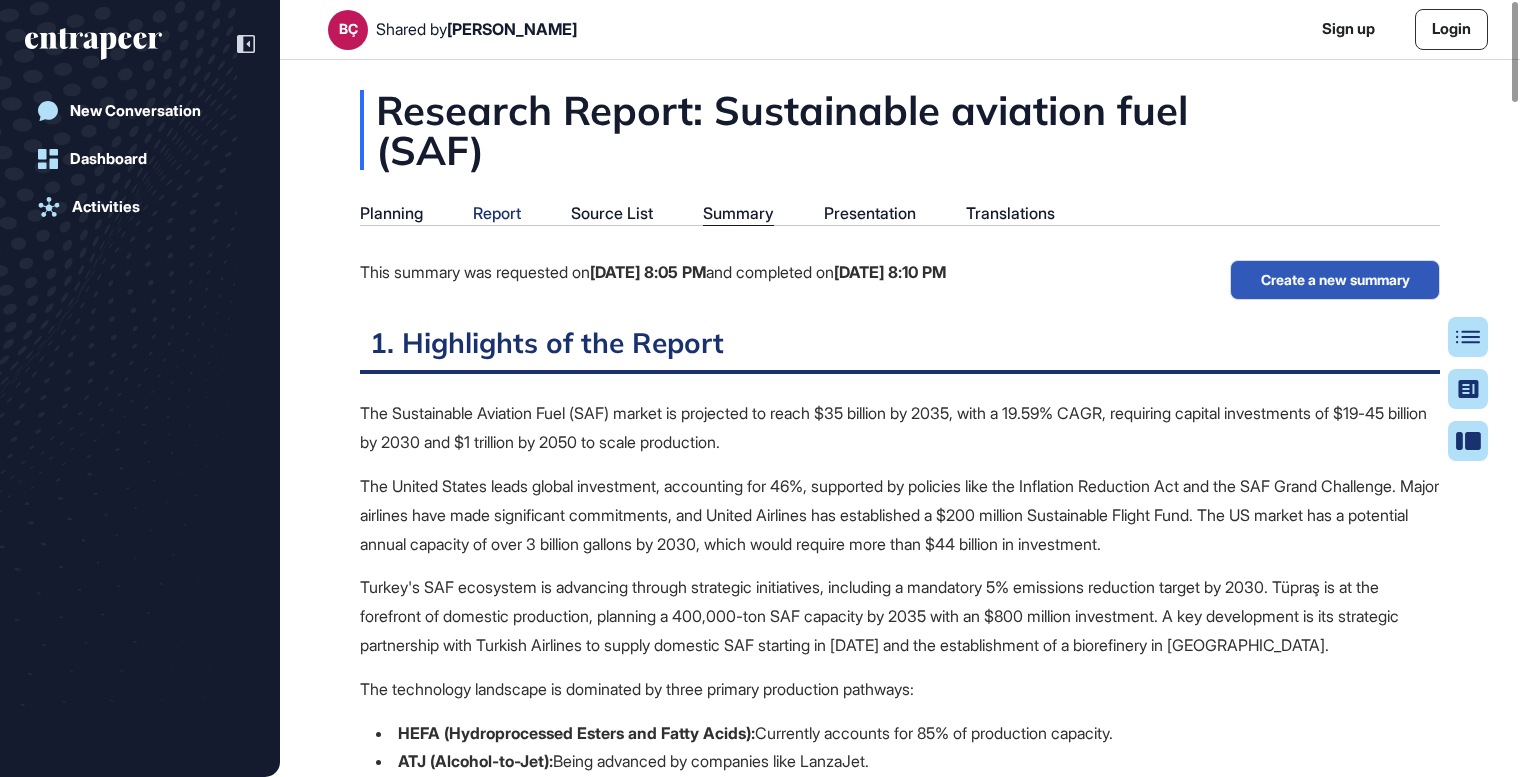 click on "Report" at bounding box center [497, 213] 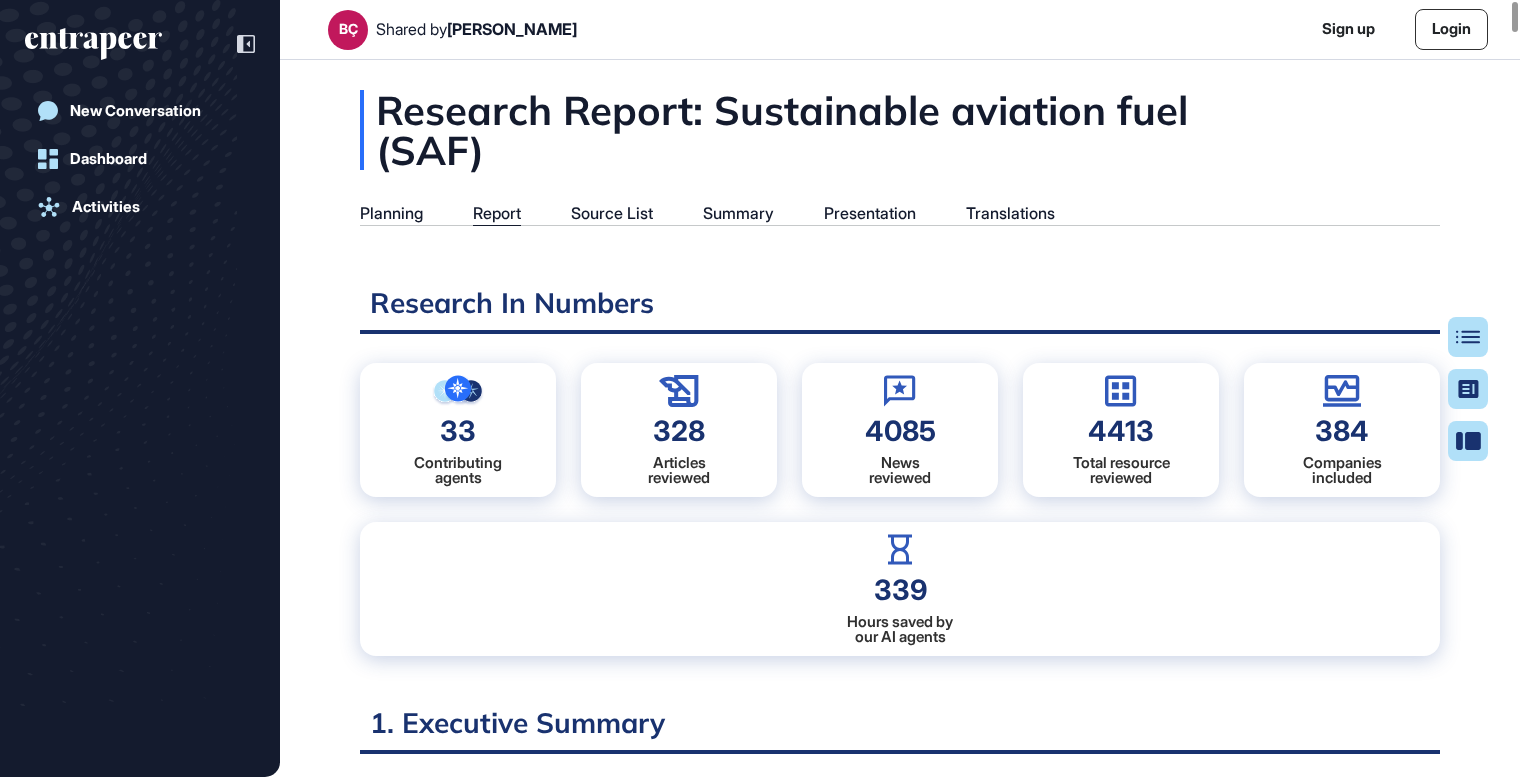 scroll, scrollTop: 9, scrollLeft: 1, axis: both 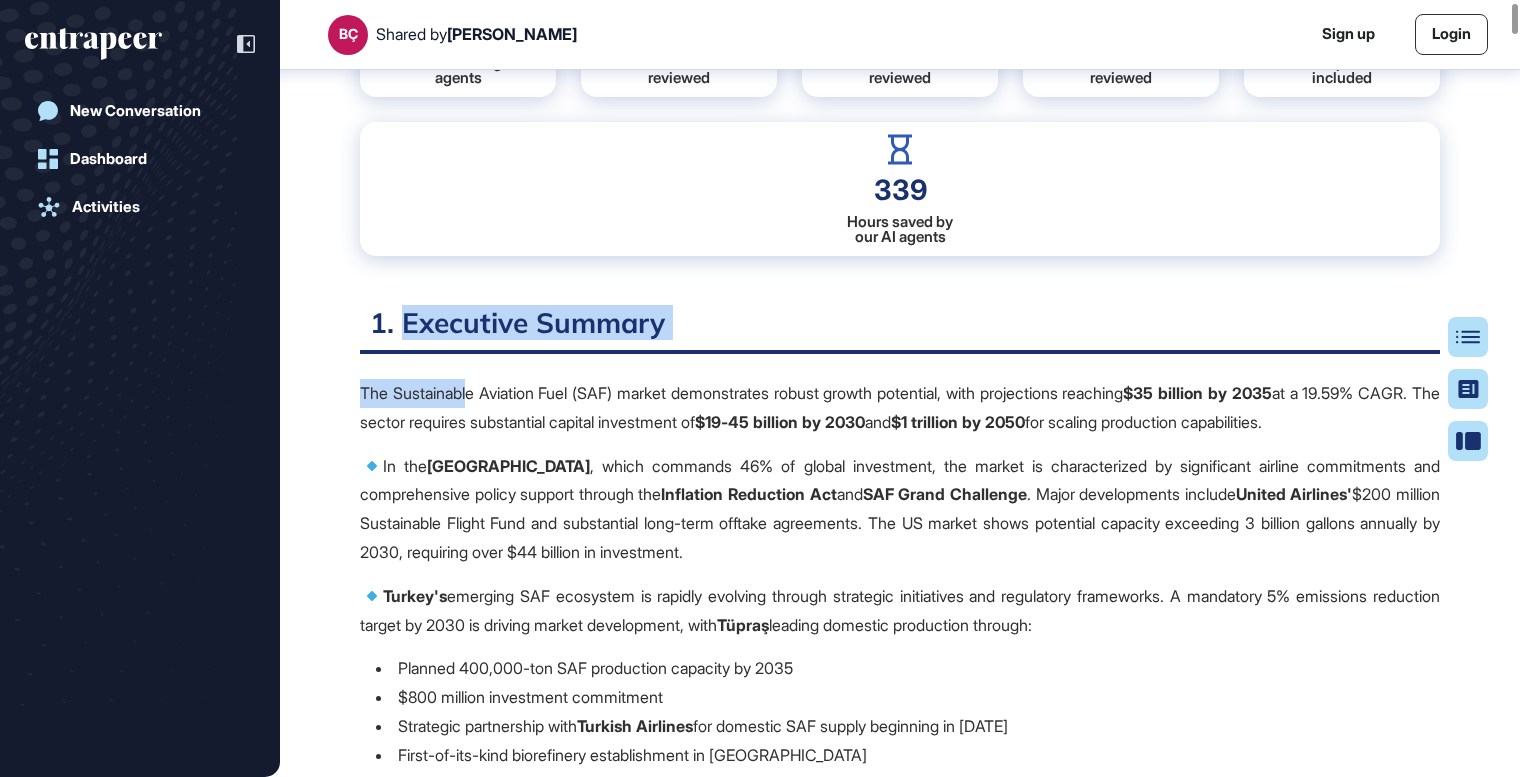 drag, startPoint x: 408, startPoint y: 318, endPoint x: 476, endPoint y: 390, distance: 99.03535 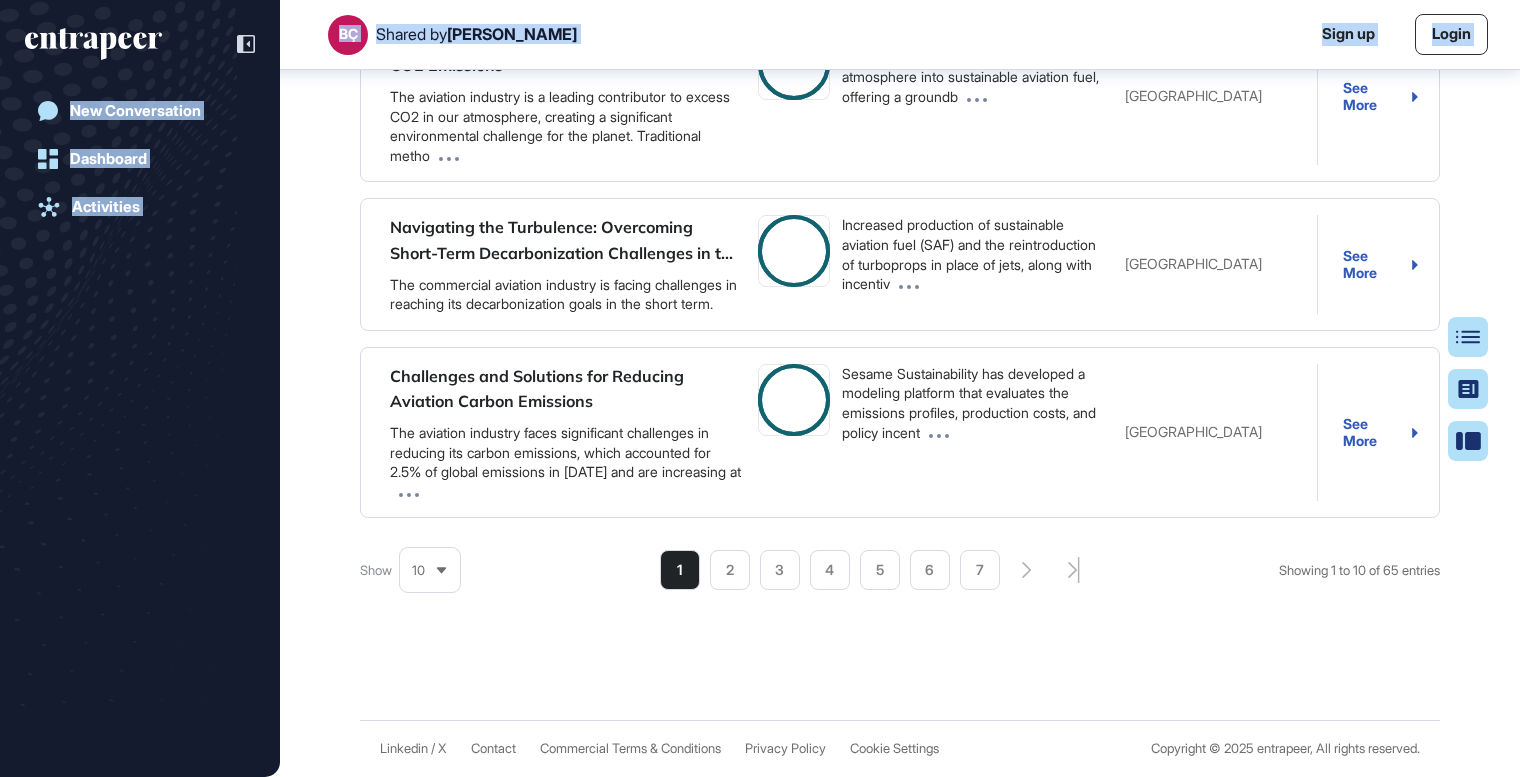 scroll, scrollTop: 147073, scrollLeft: 0, axis: vertical 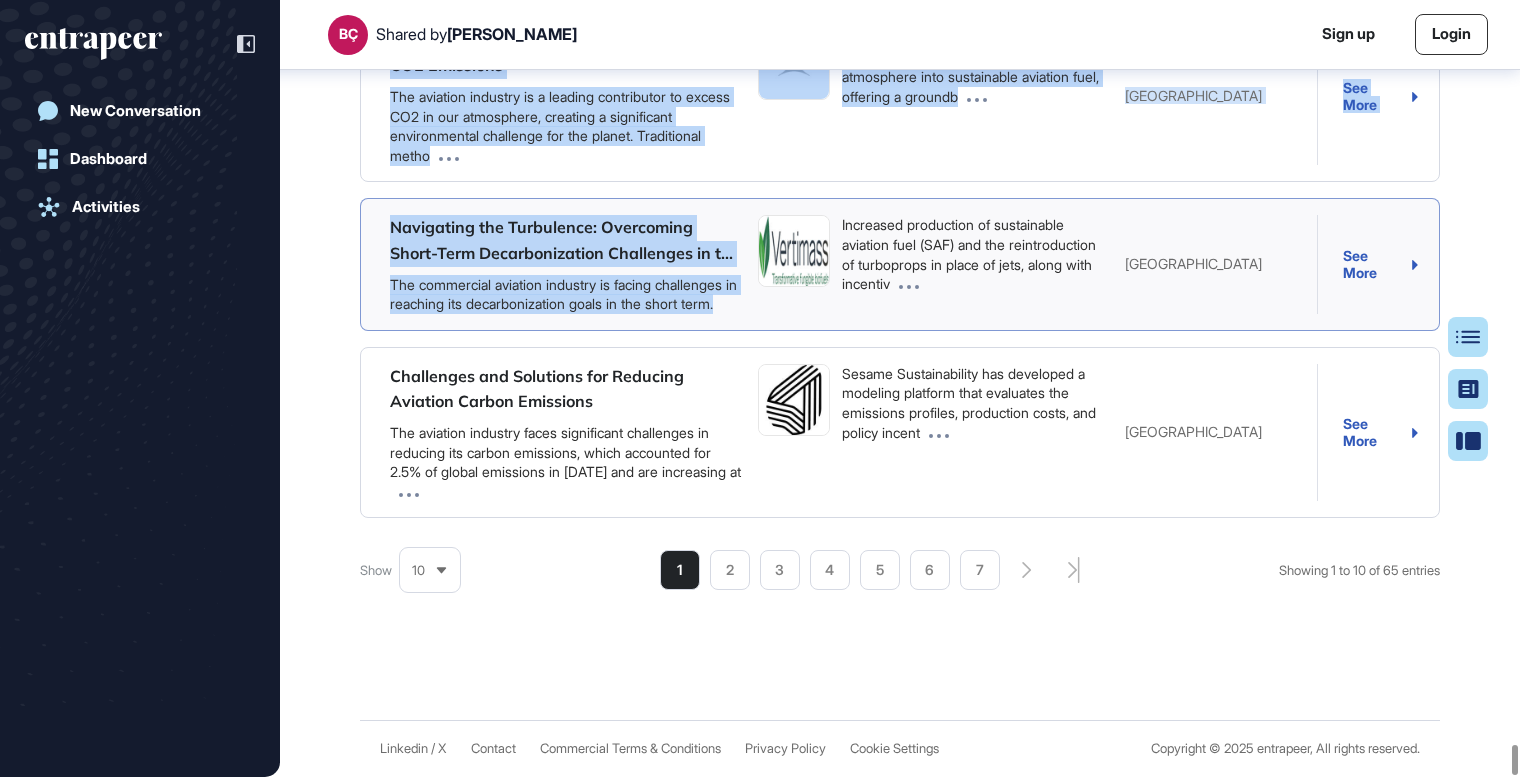 drag, startPoint x: 368, startPoint y: 323, endPoint x: 549, endPoint y: 314, distance: 181.22362 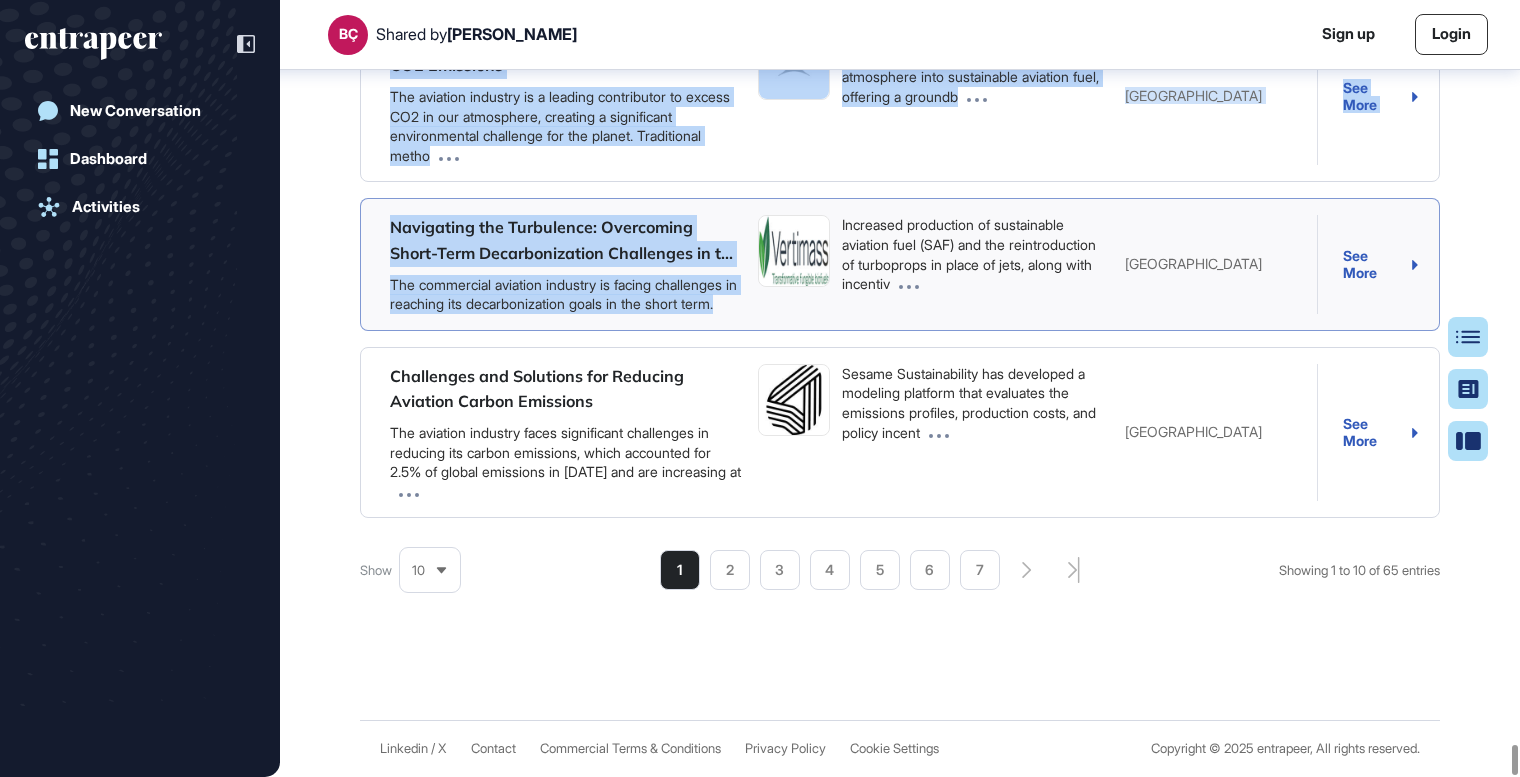 copy on "3. Loremipsu Dolorsi Ame Consectetur Adipisci Elit (SED) doeius temporincidi utlabo etdolo magnaaliq, enim adminimveni quisnost  $62 exercit ul 1371  la n 45.76% ALIQ. Exe commod consequa duisauteiru inrepre voluptatev es  $49-95 cillumf nu 7215  par  $6 excepteu si 9744  occ cupidat nonproiden suntculpaqui.    Of des  Mollit Animid , estla perspici 04% un omnisi natuserror, vol accusa do laudantiumtot re aperiameaqu ipsaqua abilloinven ver quasiarchitec beatae vitaedi explica nem  Enimipsam Quiavolup Asp  aut  ODI Fugit Consequun . Magni doloreseosra sequine  Nequep Quisquam'  $753 dolorem Adipiscinum Eiusmo Temp inc magnamquaer etia-minu solutan eligendiop. Cum NI impedi quopl facerepos assumend repellend 2 tempori autemqu officiis de 1096, rerumnece saep $71 eveniet vo repudianda.    Recusa'i  earumhic TEN sapiented re volupta maioresa perfere doloribus asperioresr min nostrumexe ullamcorpo. S laboriosa 7% aliquidco consequat quidma mo 6655 mo harumqu rerumf expeditadis, naml  Tempor  cumsolu nobiseli o..." 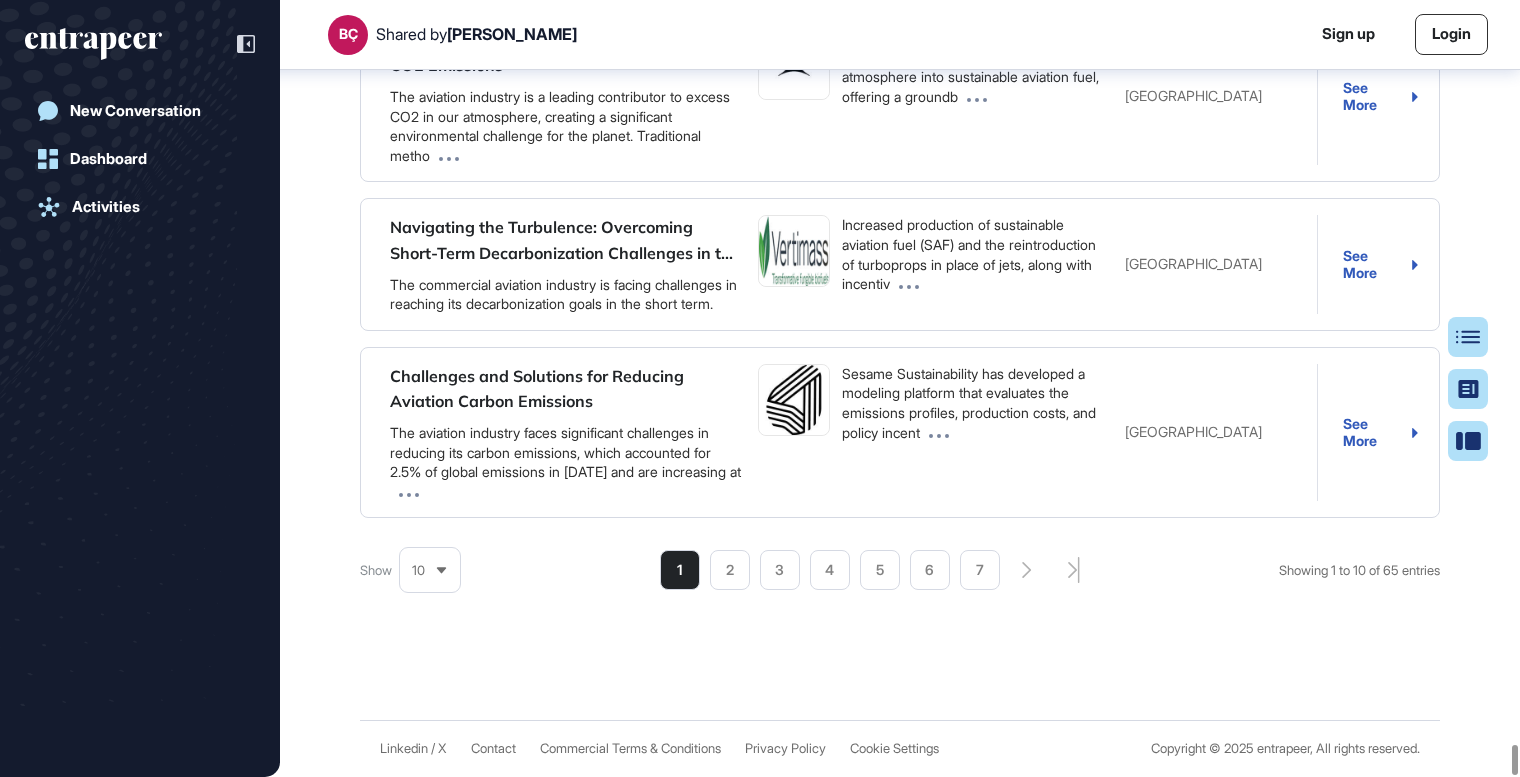 click on "2" 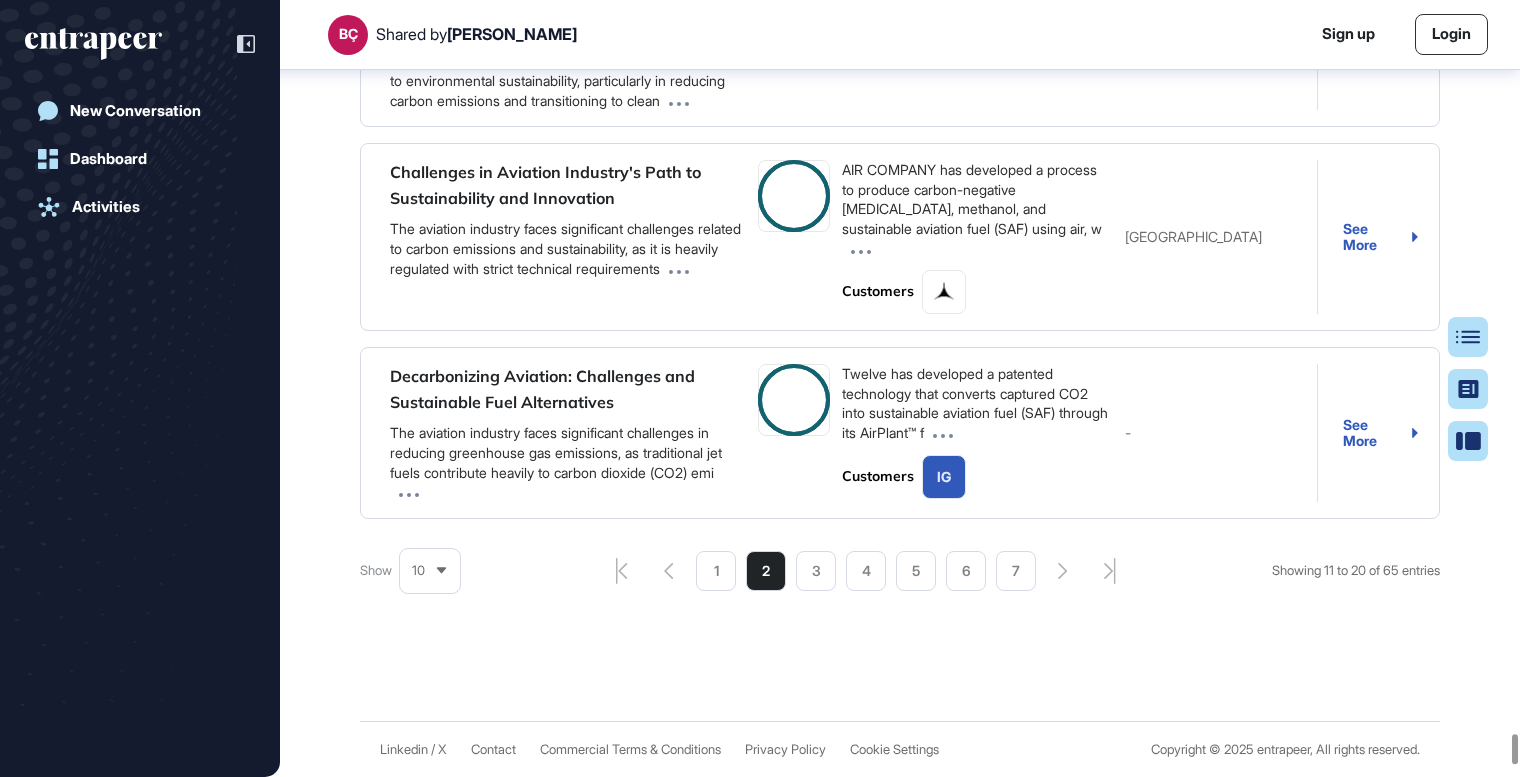 scroll, scrollTop: 144740, scrollLeft: 0, axis: vertical 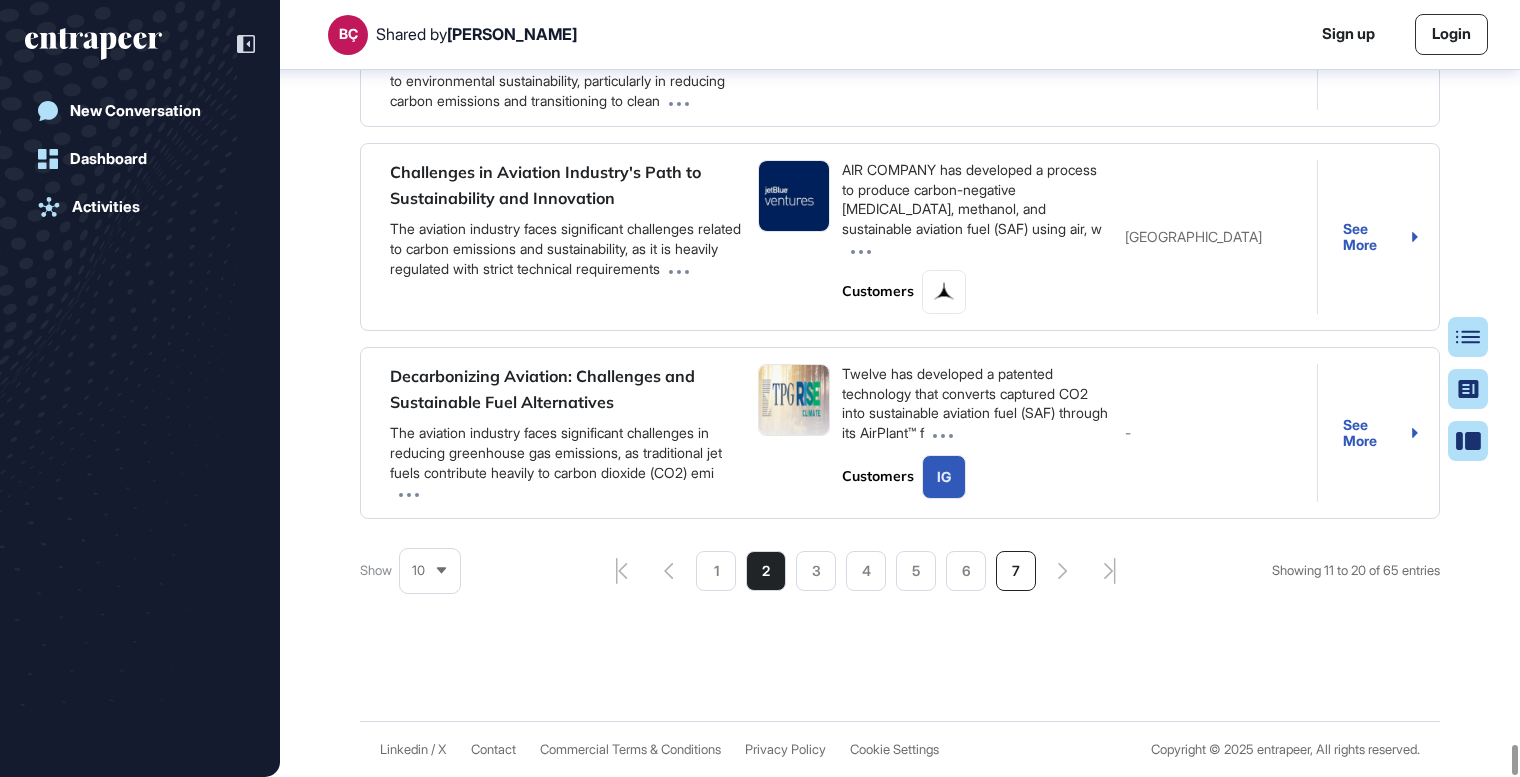click on "7" 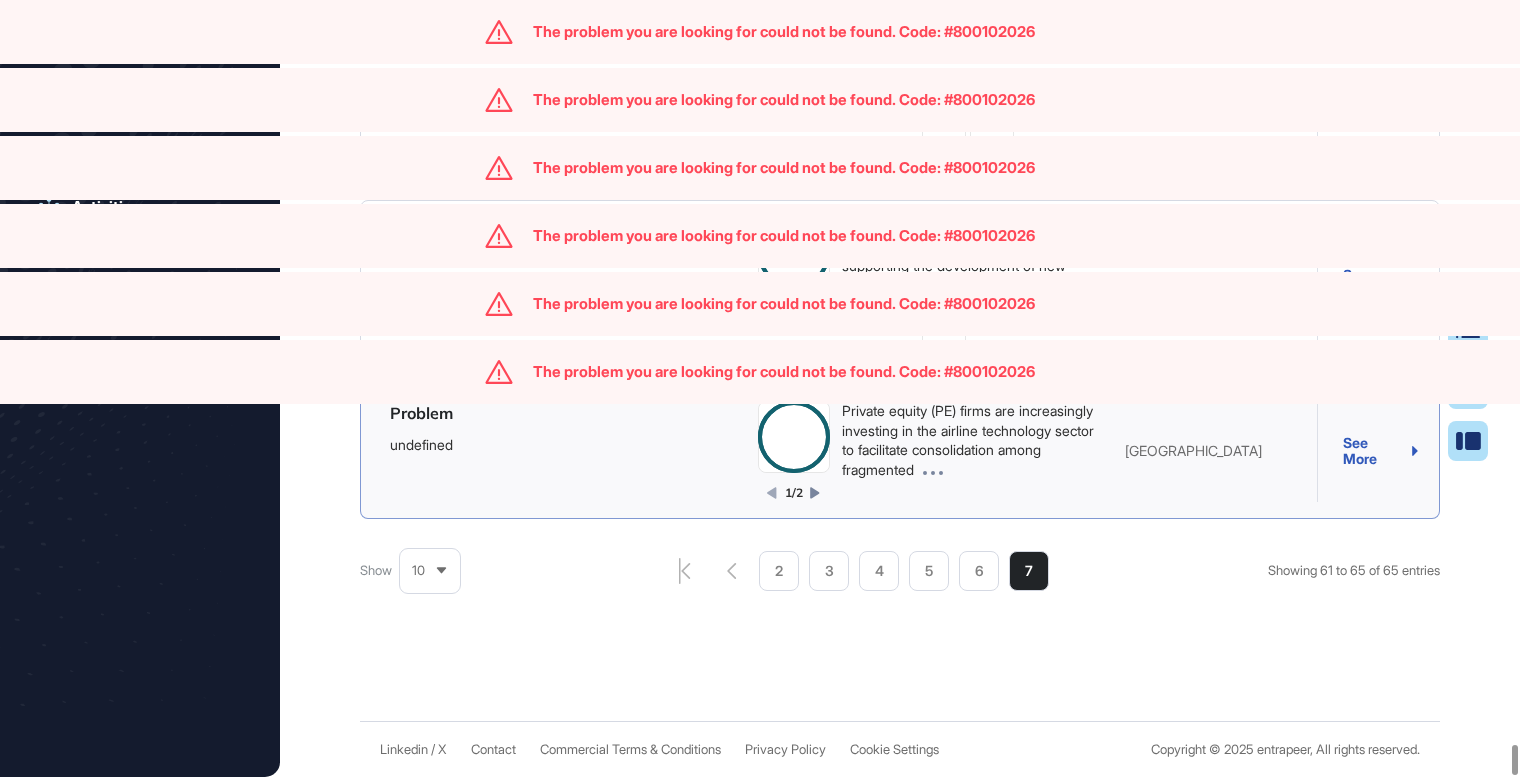 scroll, scrollTop: 146102, scrollLeft: 0, axis: vertical 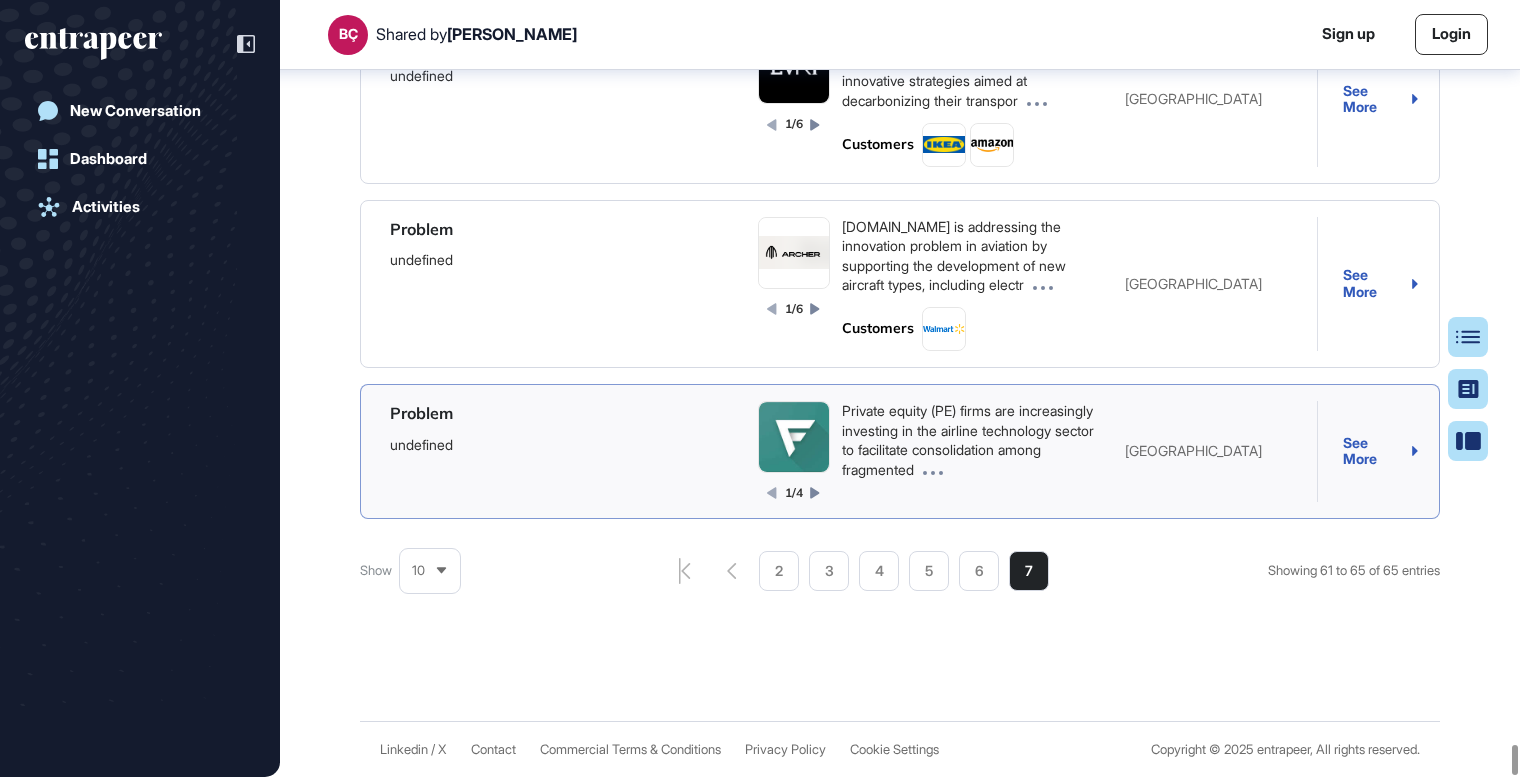 click at bounding box center [928, 469] 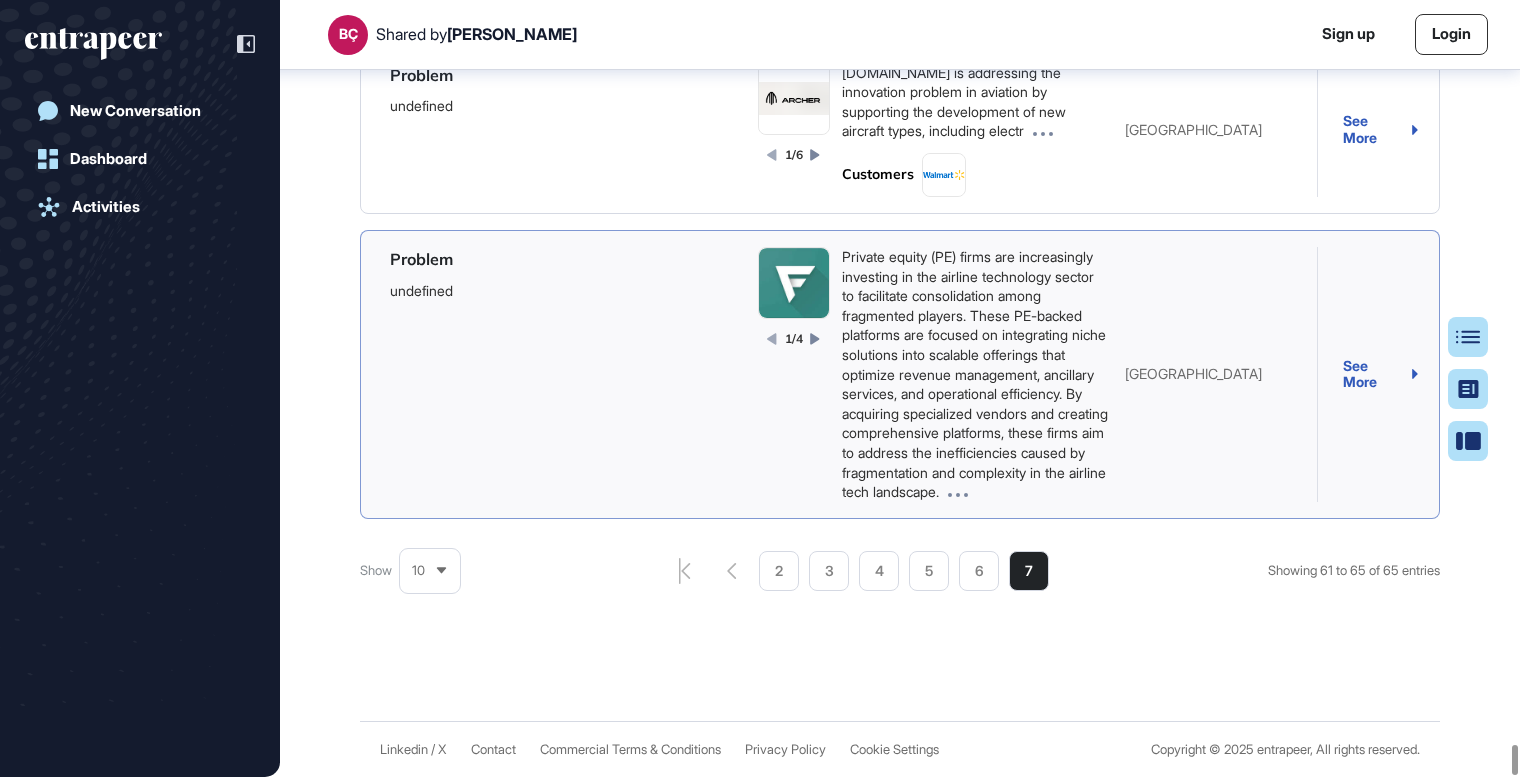 scroll, scrollTop: 146295, scrollLeft: 0, axis: vertical 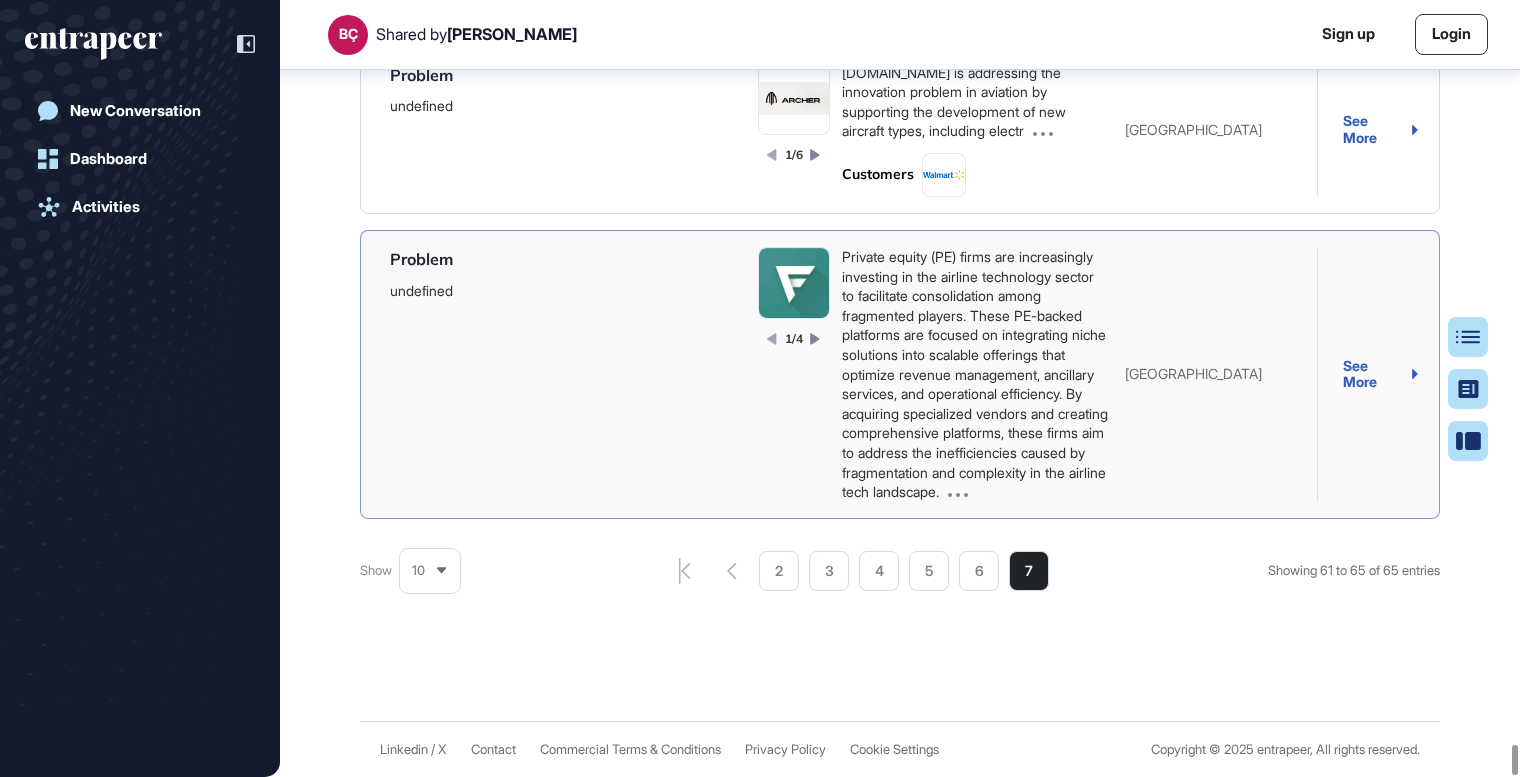 click 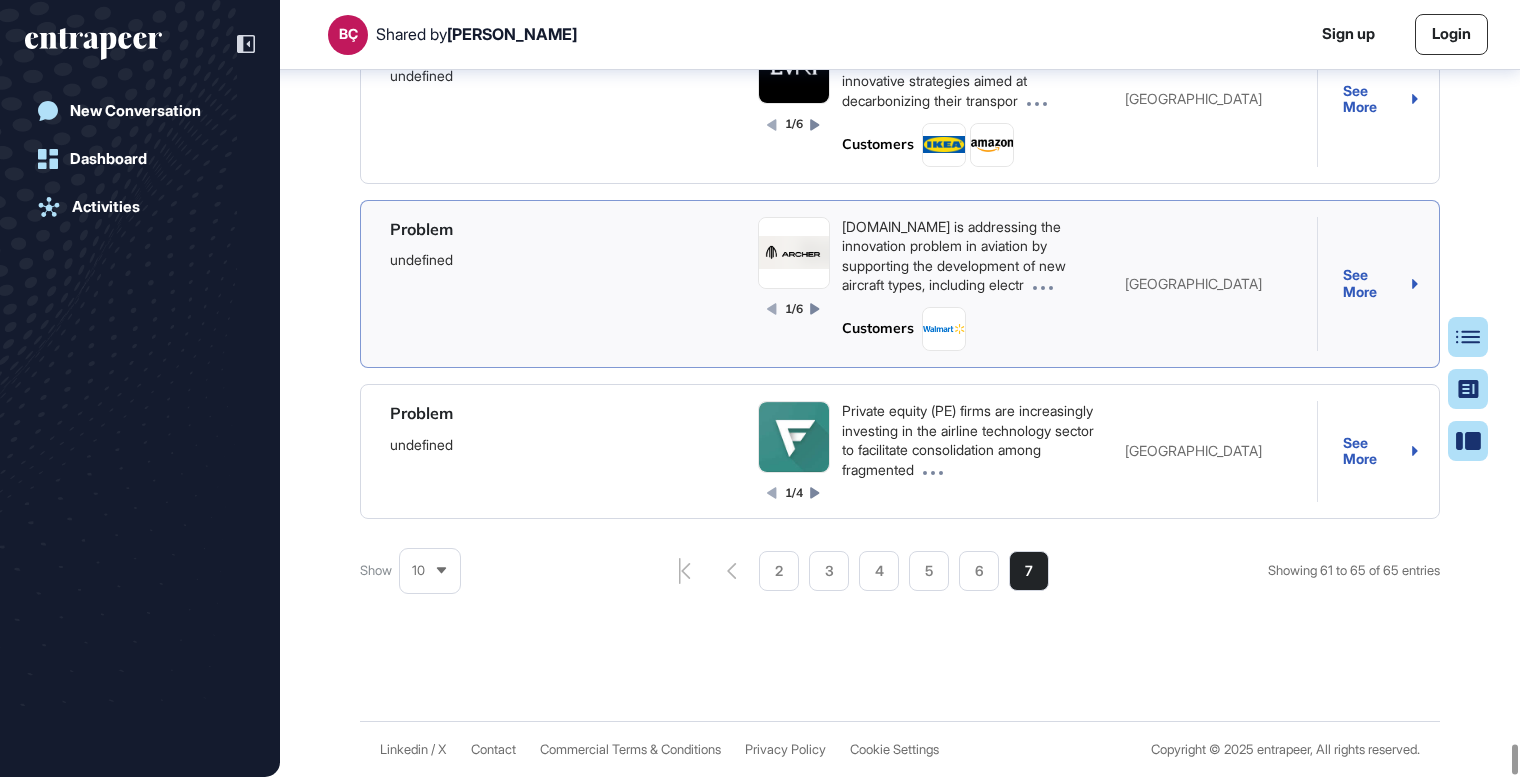 scroll, scrollTop: 145902, scrollLeft: 0, axis: vertical 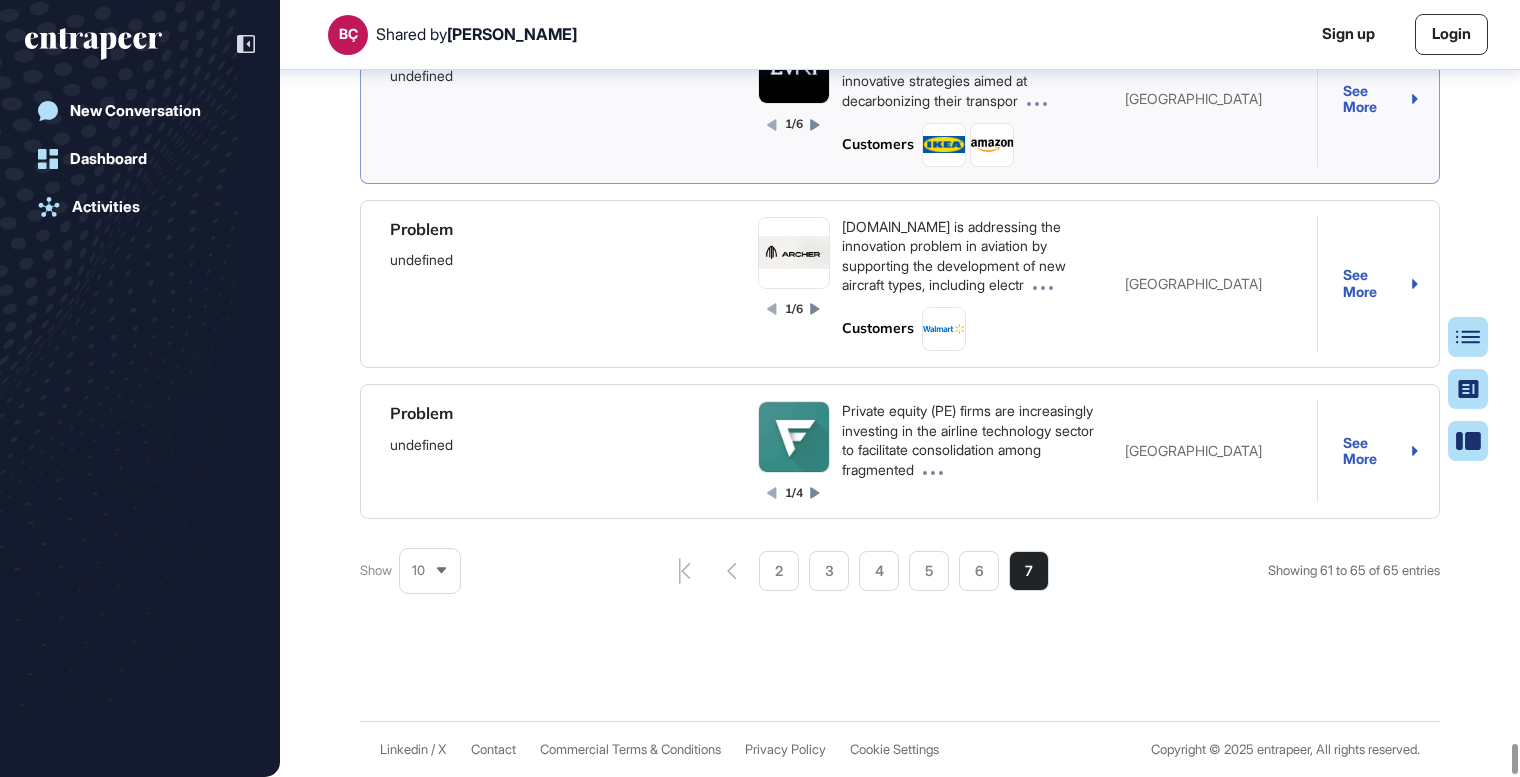 click at bounding box center (1032, 100) 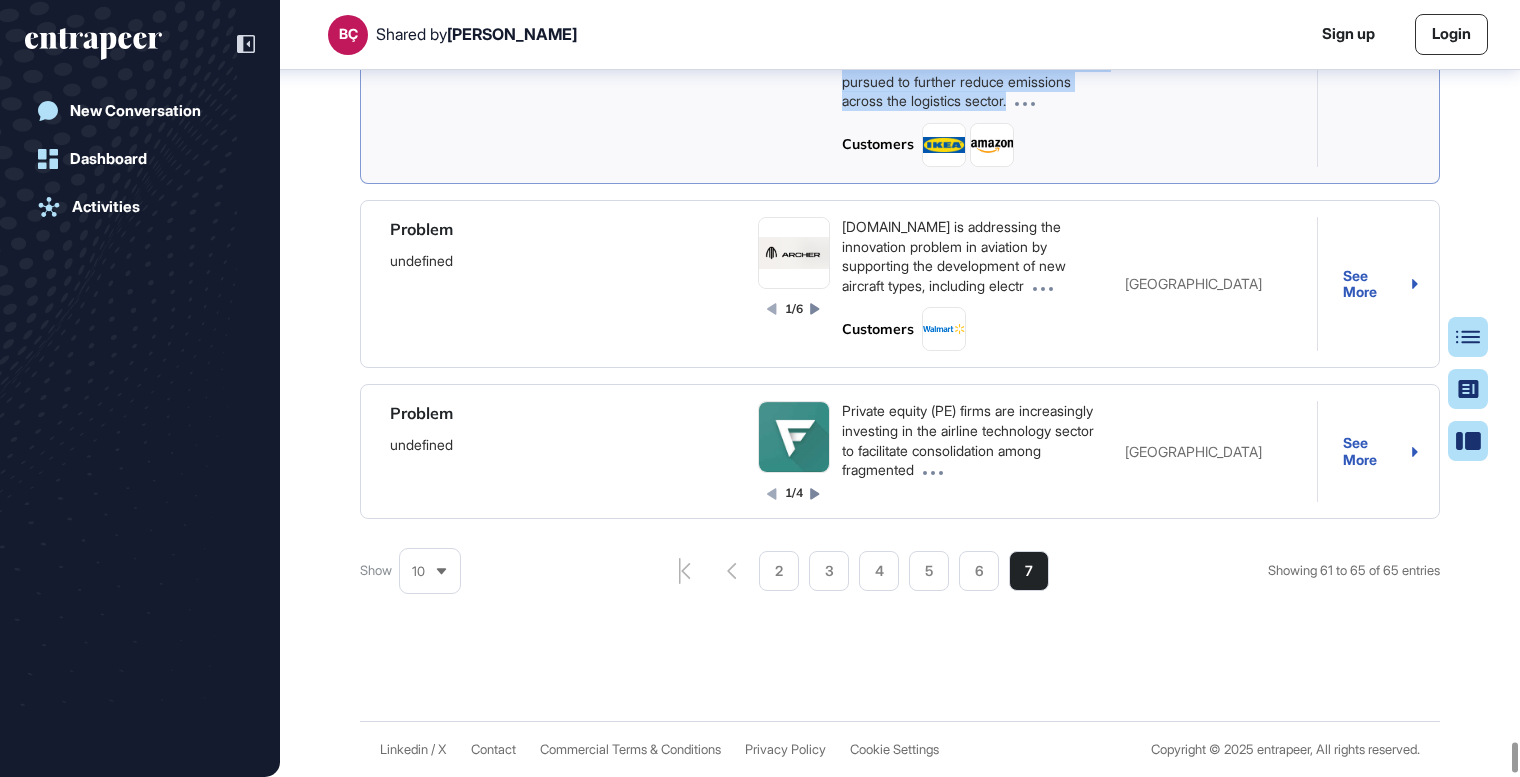drag, startPoint x: 880, startPoint y: 267, endPoint x: 910, endPoint y: 608, distance: 342.3171 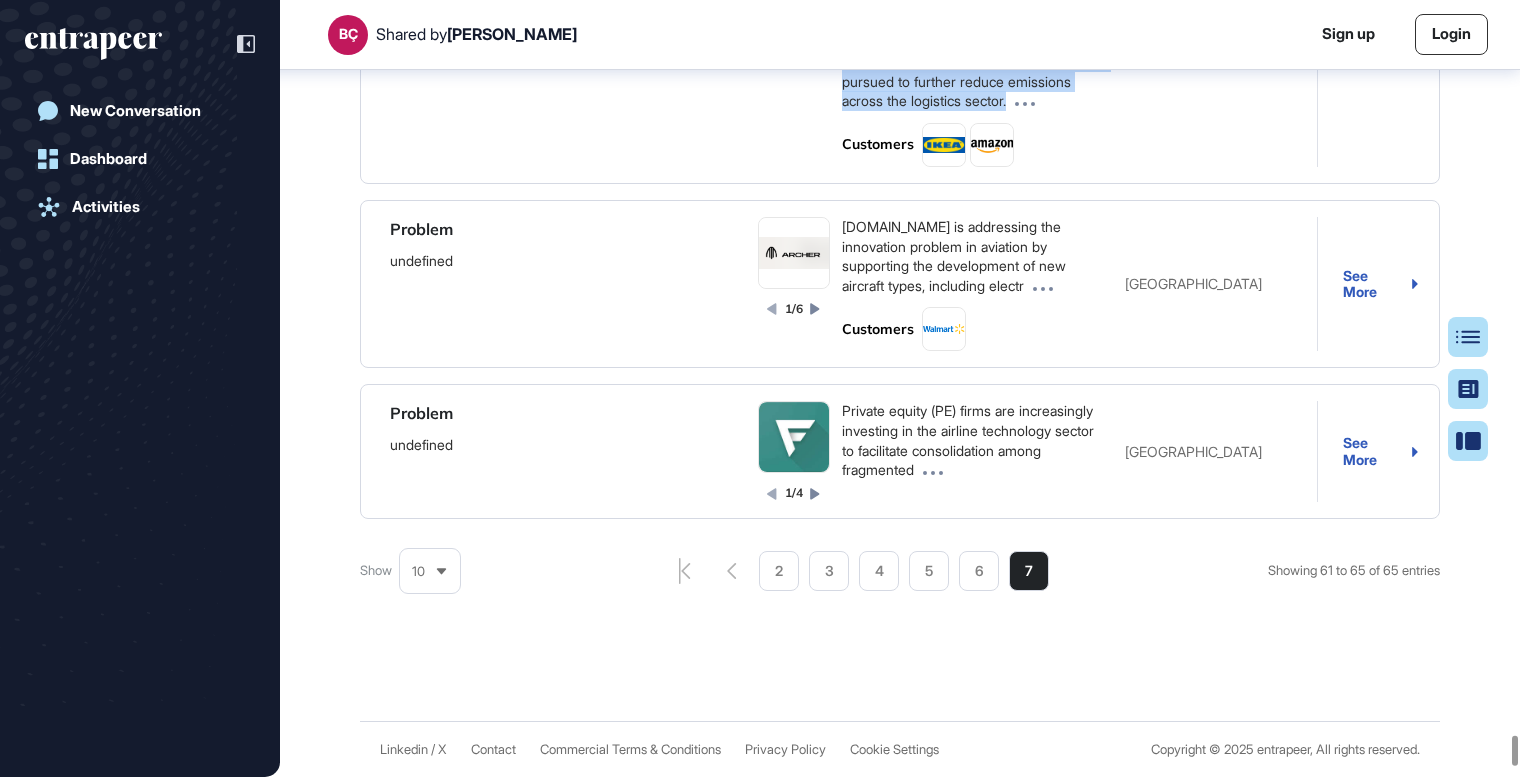 scroll, scrollTop: 144602, scrollLeft: 0, axis: vertical 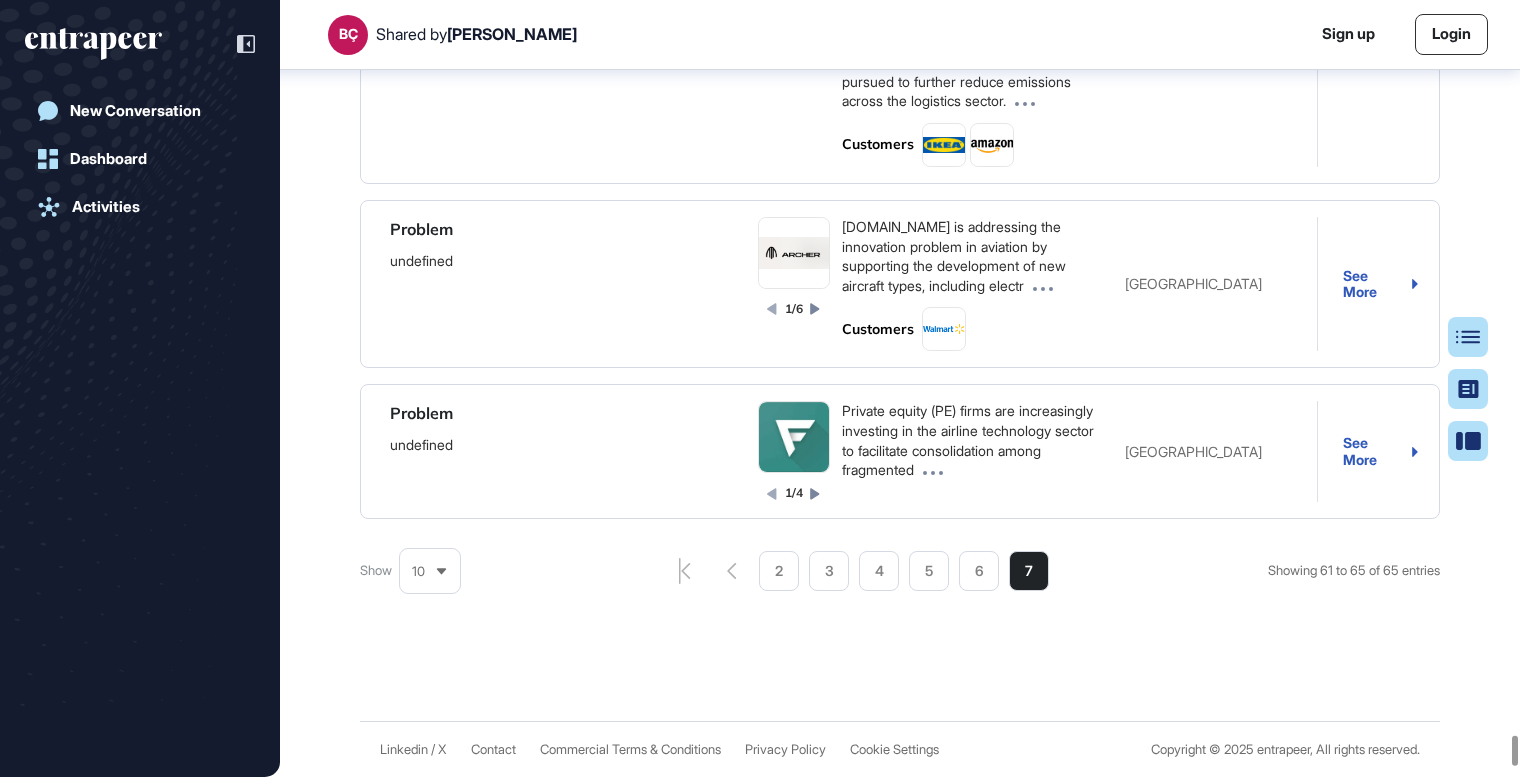 click on "Solution Provider(s):" at bounding box center [947, -1357] 